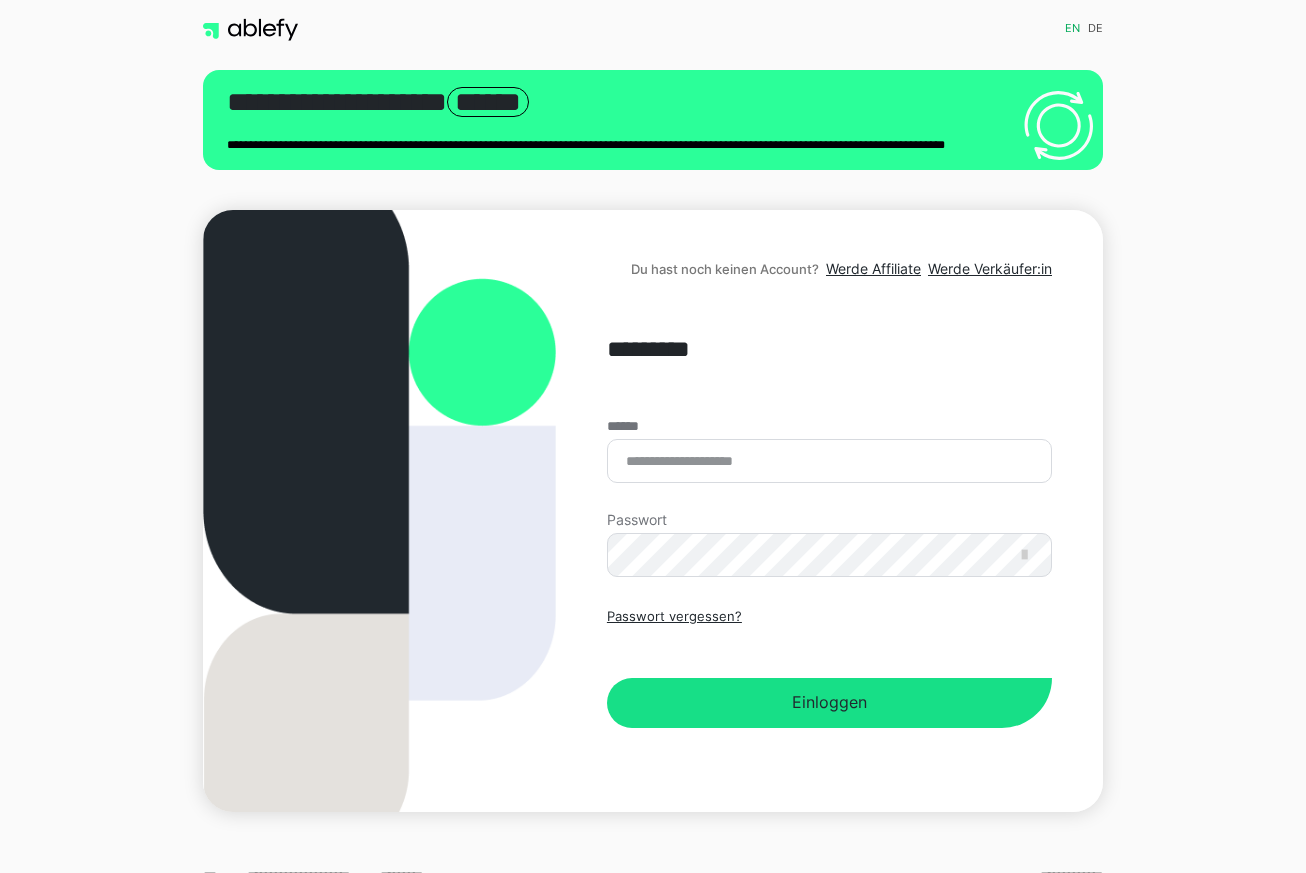 scroll, scrollTop: 0, scrollLeft: 0, axis: both 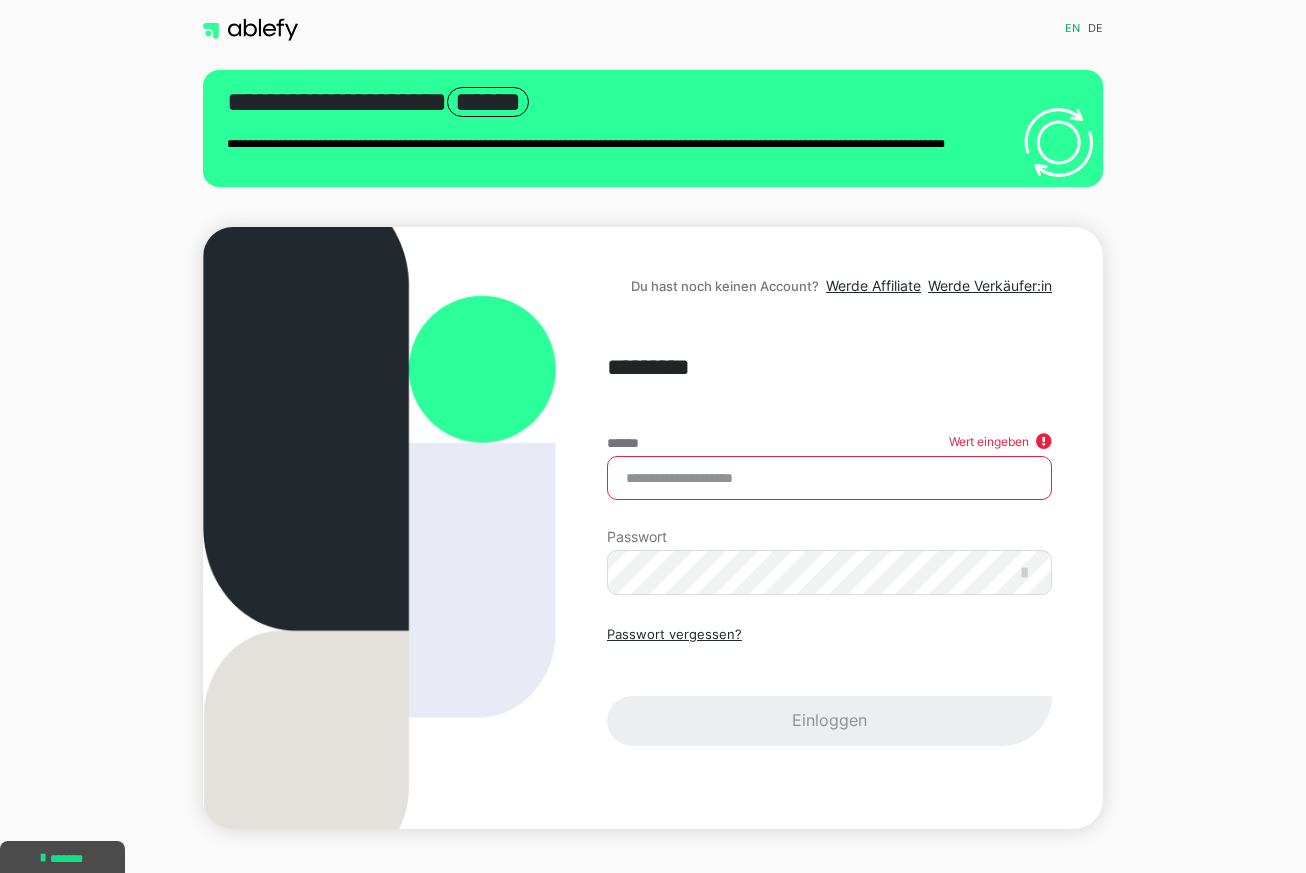 click on "****** Wert eingeben Passwort Passwort vergessen? Einloggen" at bounding box center [829, 591] 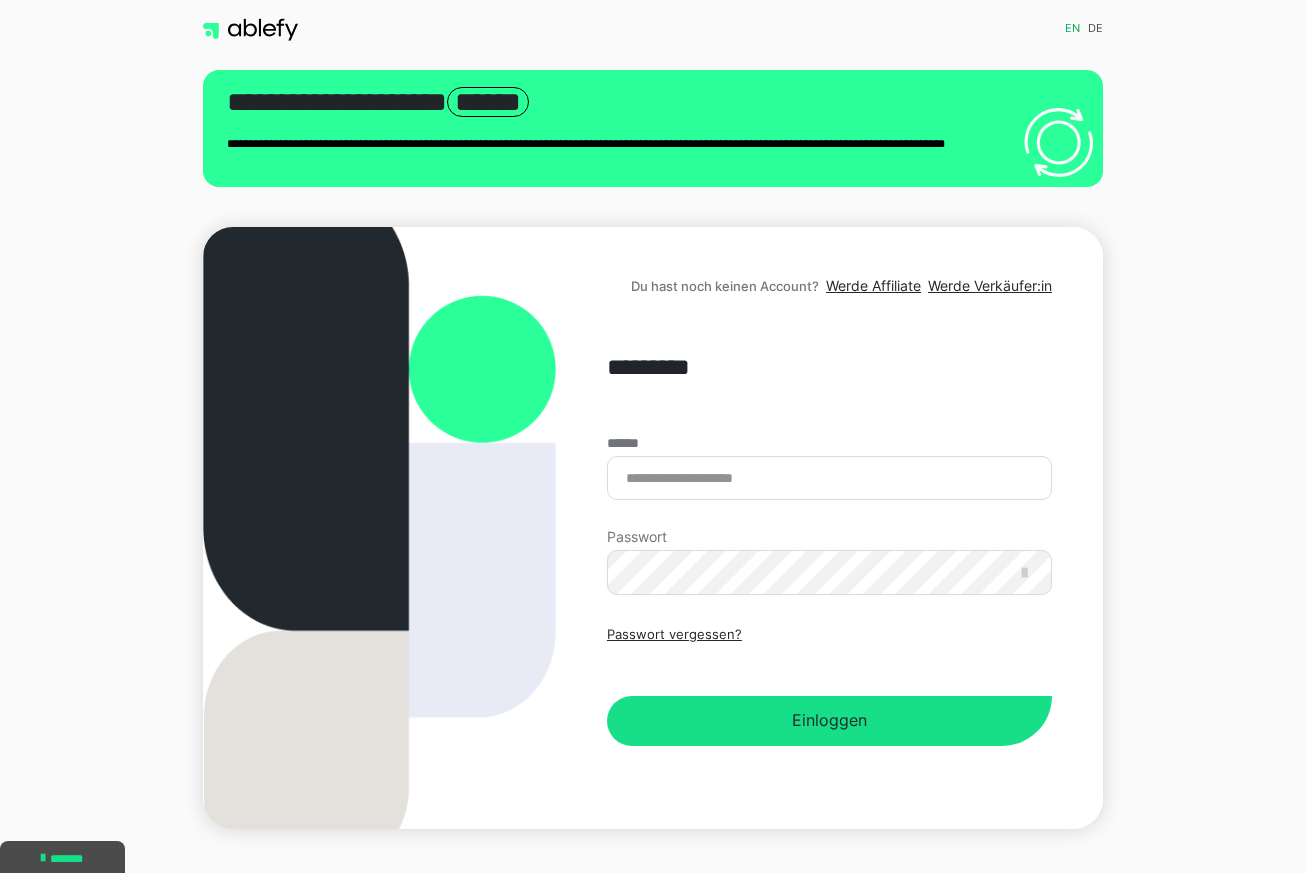 scroll, scrollTop: 0, scrollLeft: 0, axis: both 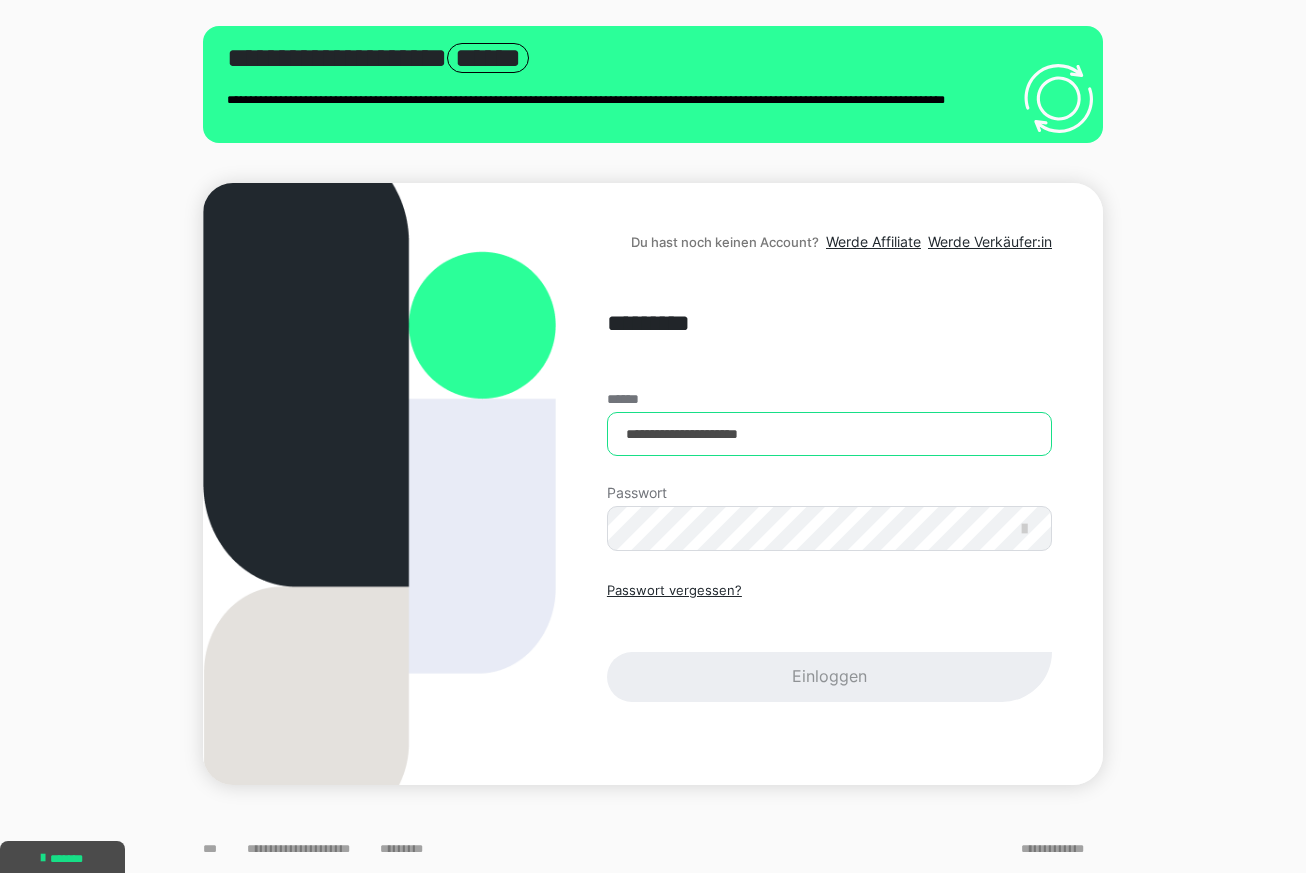 type on "**********" 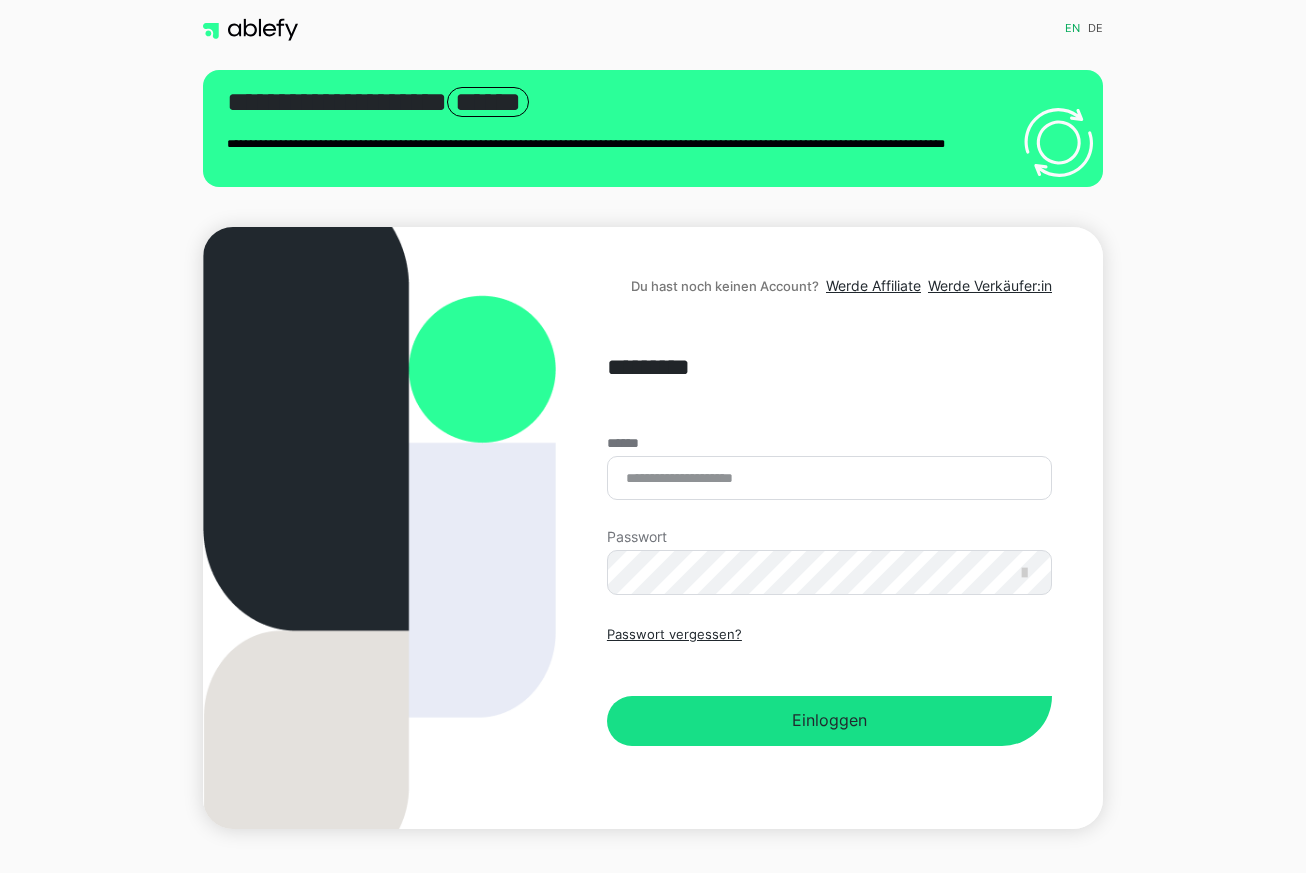 scroll, scrollTop: 0, scrollLeft: 0, axis: both 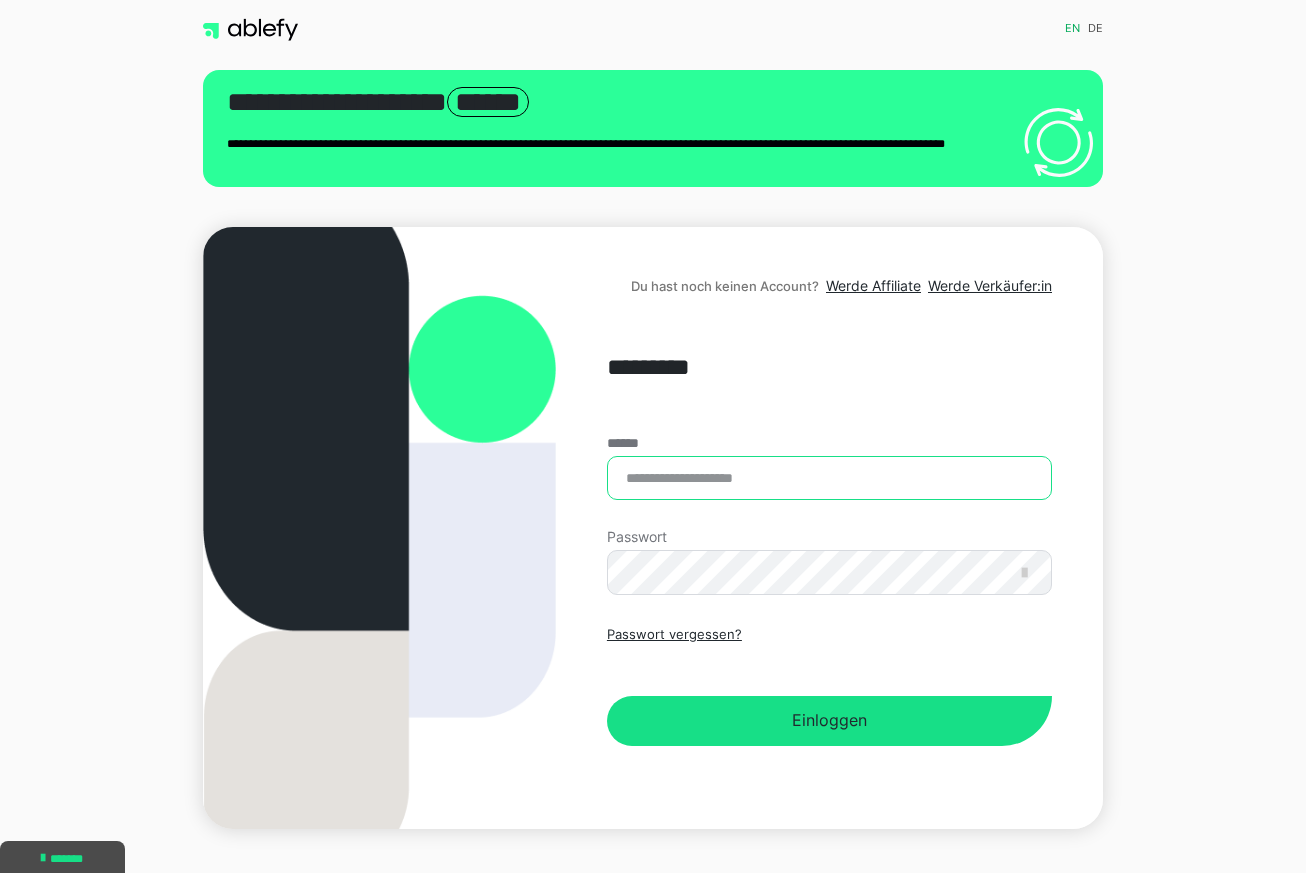 click on "******" at bounding box center [829, 478] 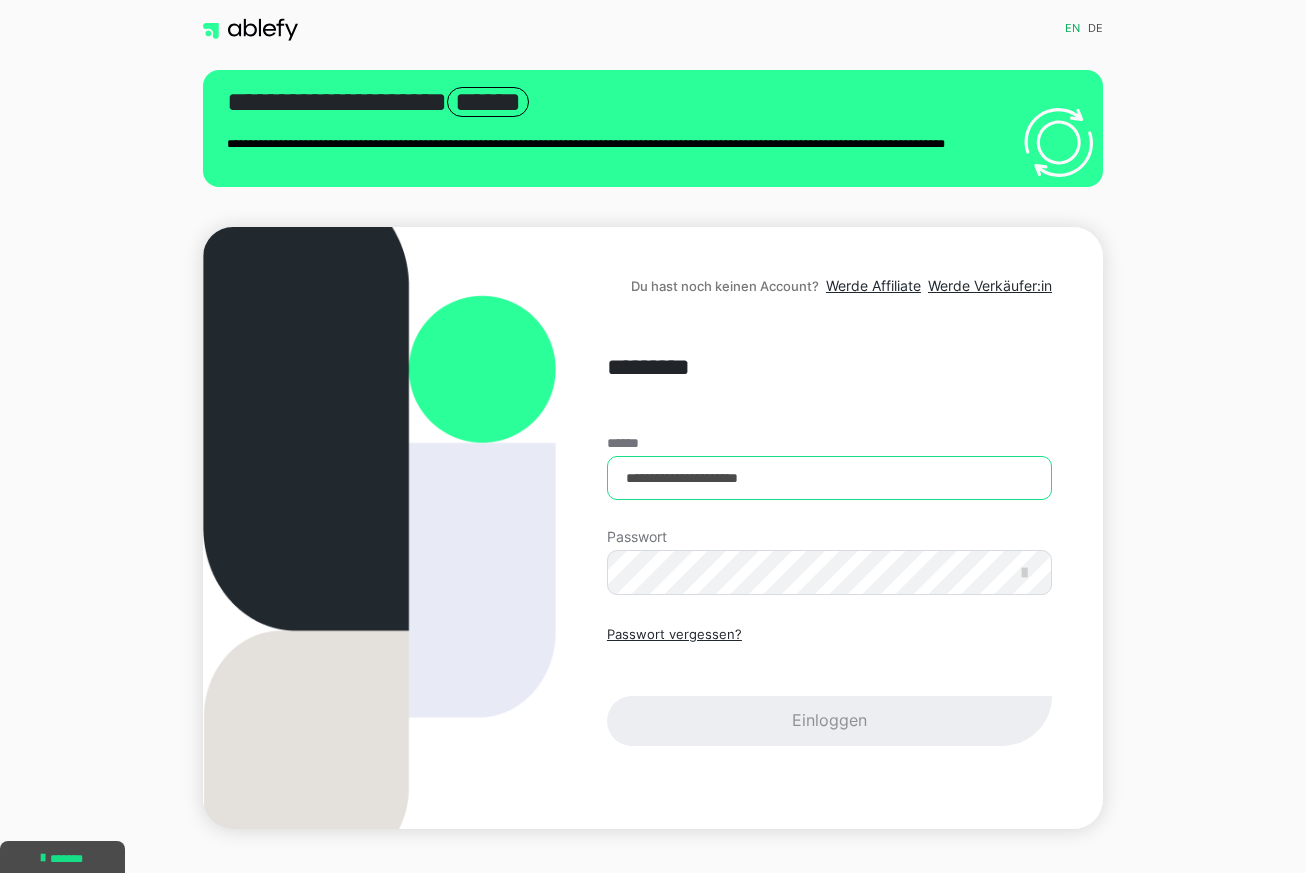 type on "**********" 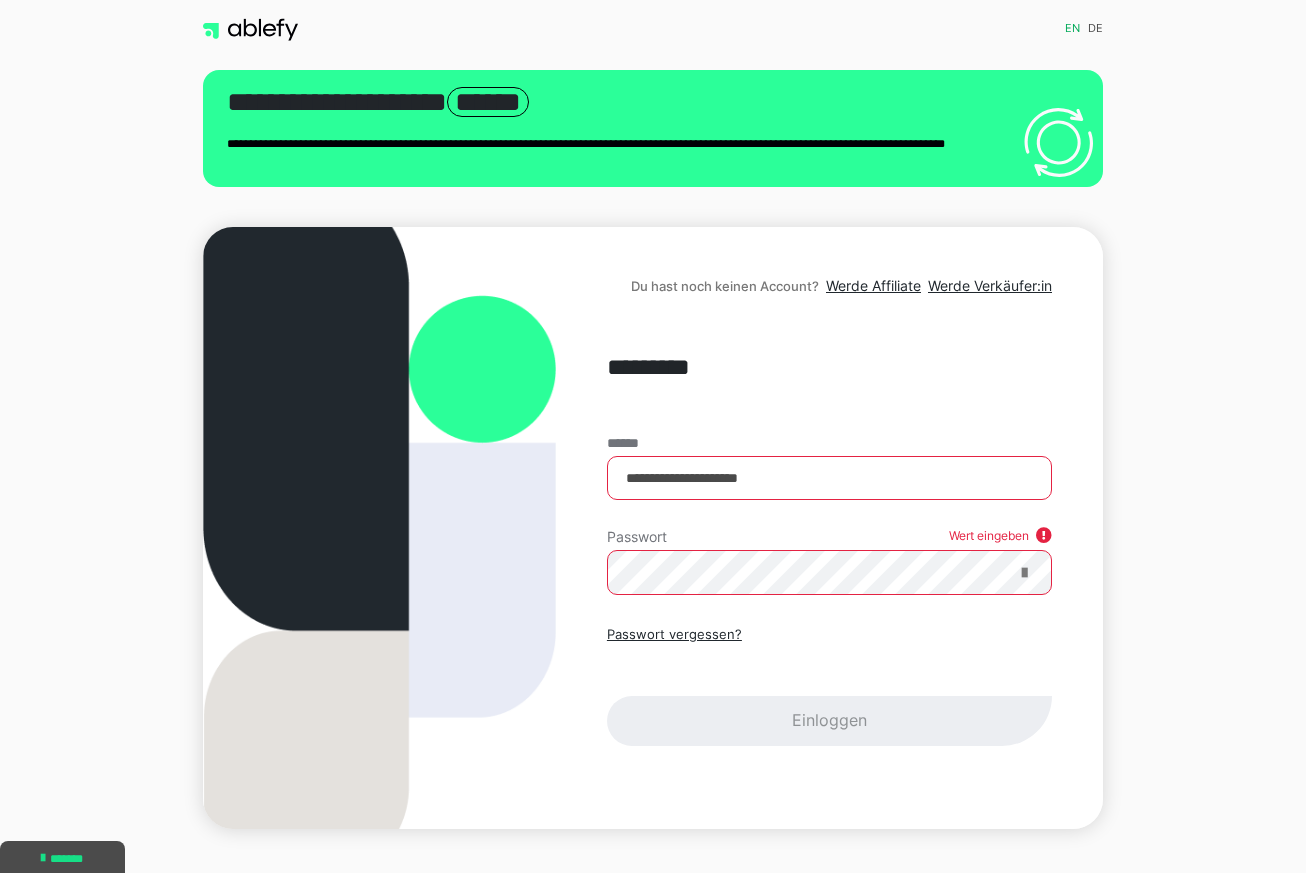click at bounding box center (1024, 573) 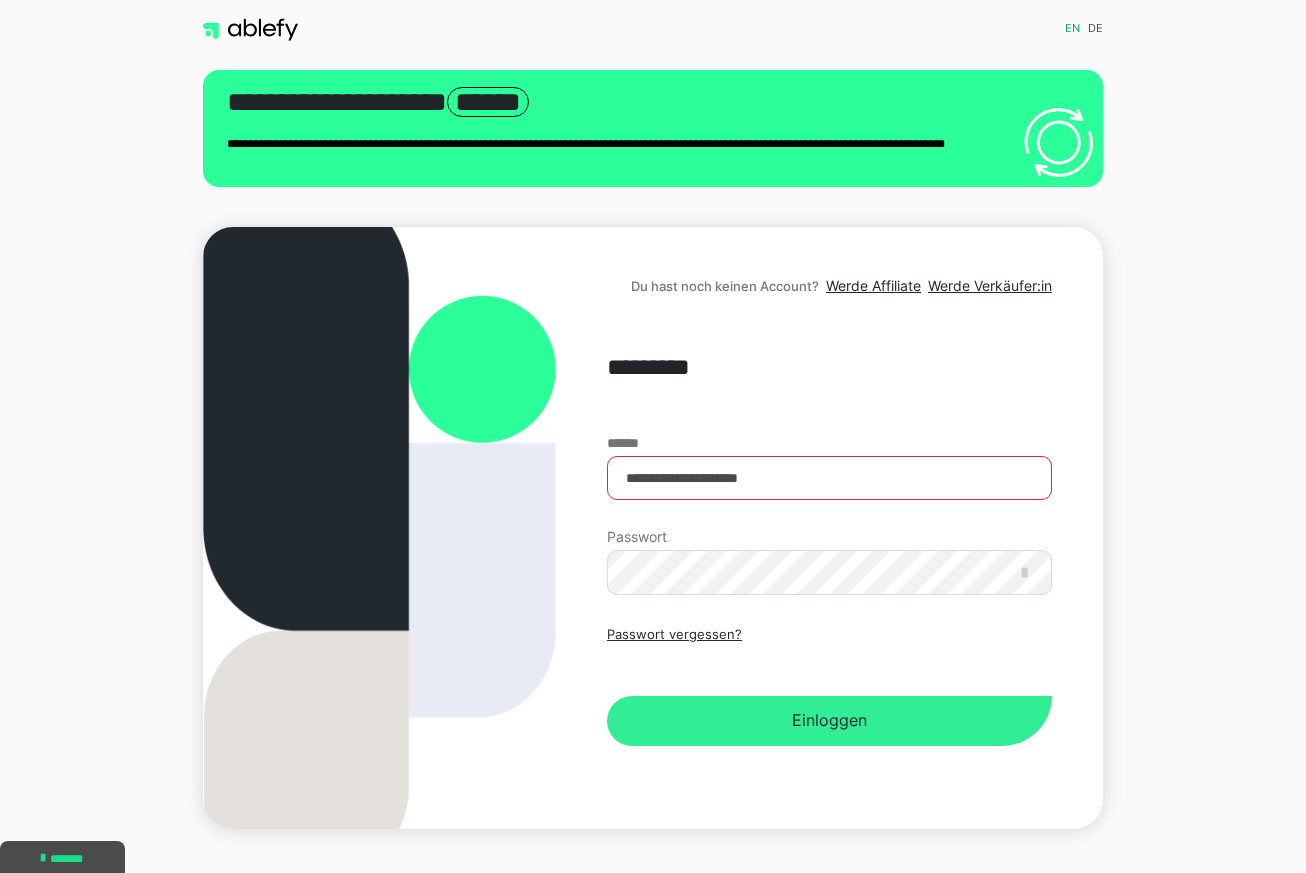 click on "Einloggen" at bounding box center (829, 721) 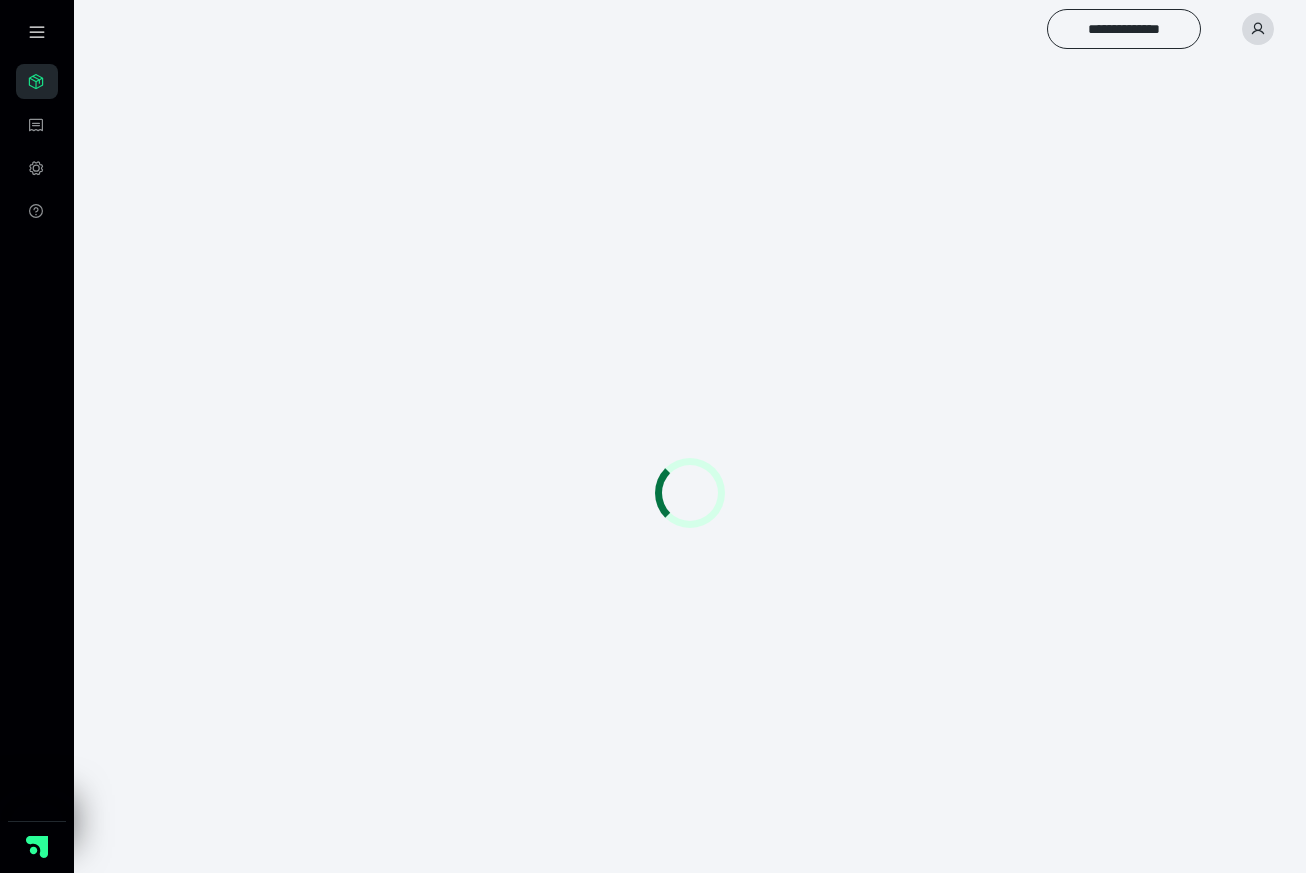 scroll, scrollTop: 0, scrollLeft: 0, axis: both 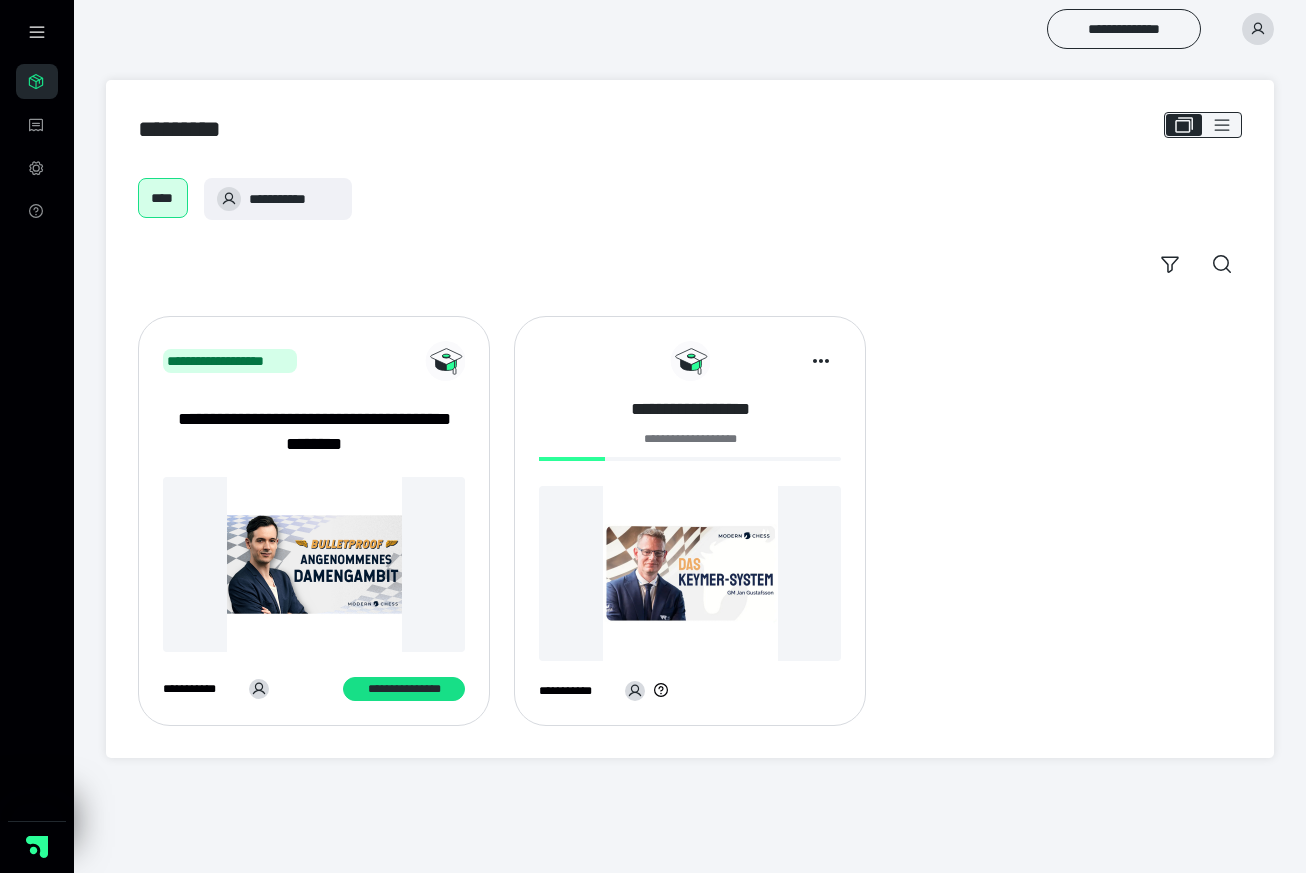 click on "**********" at bounding box center [690, 409] 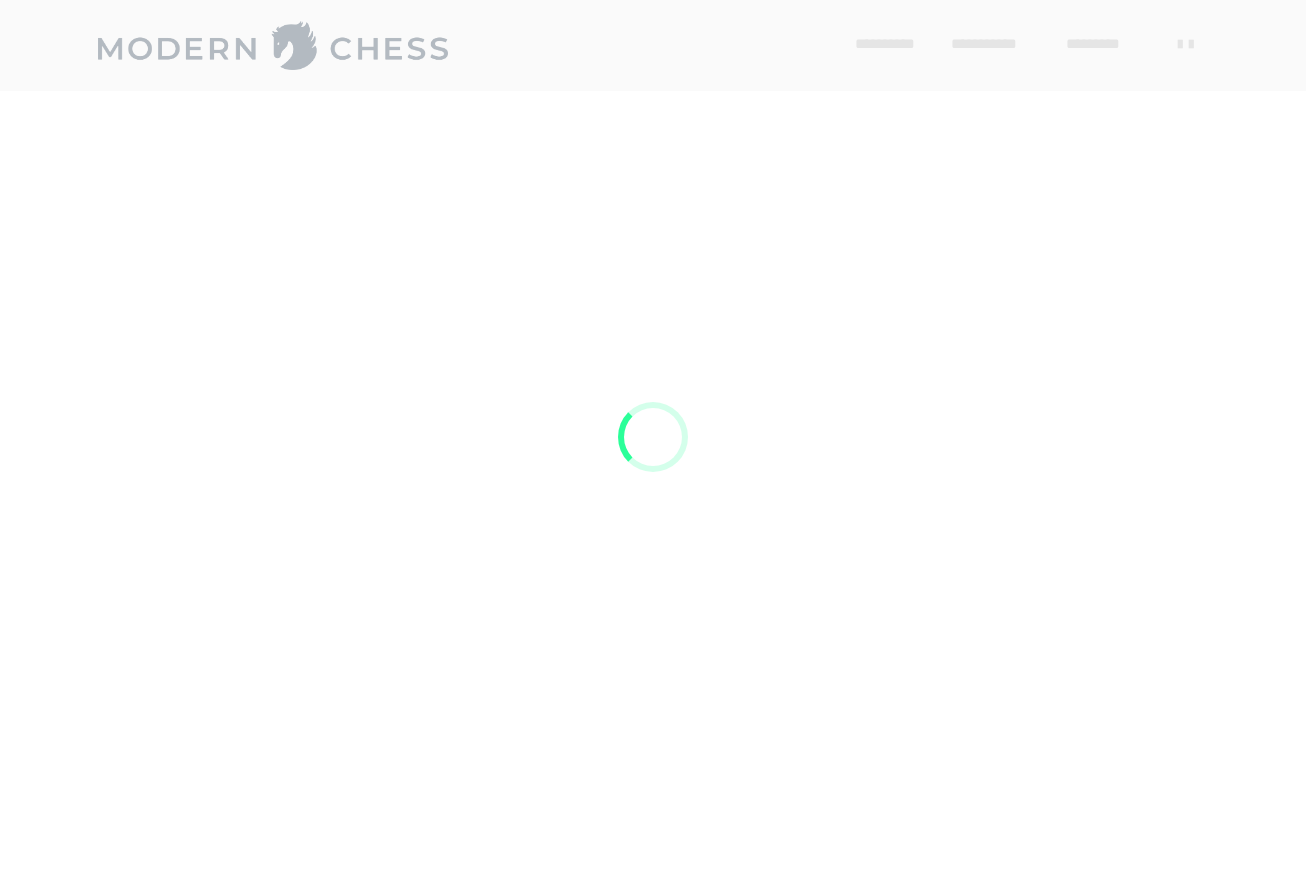 scroll, scrollTop: 0, scrollLeft: 0, axis: both 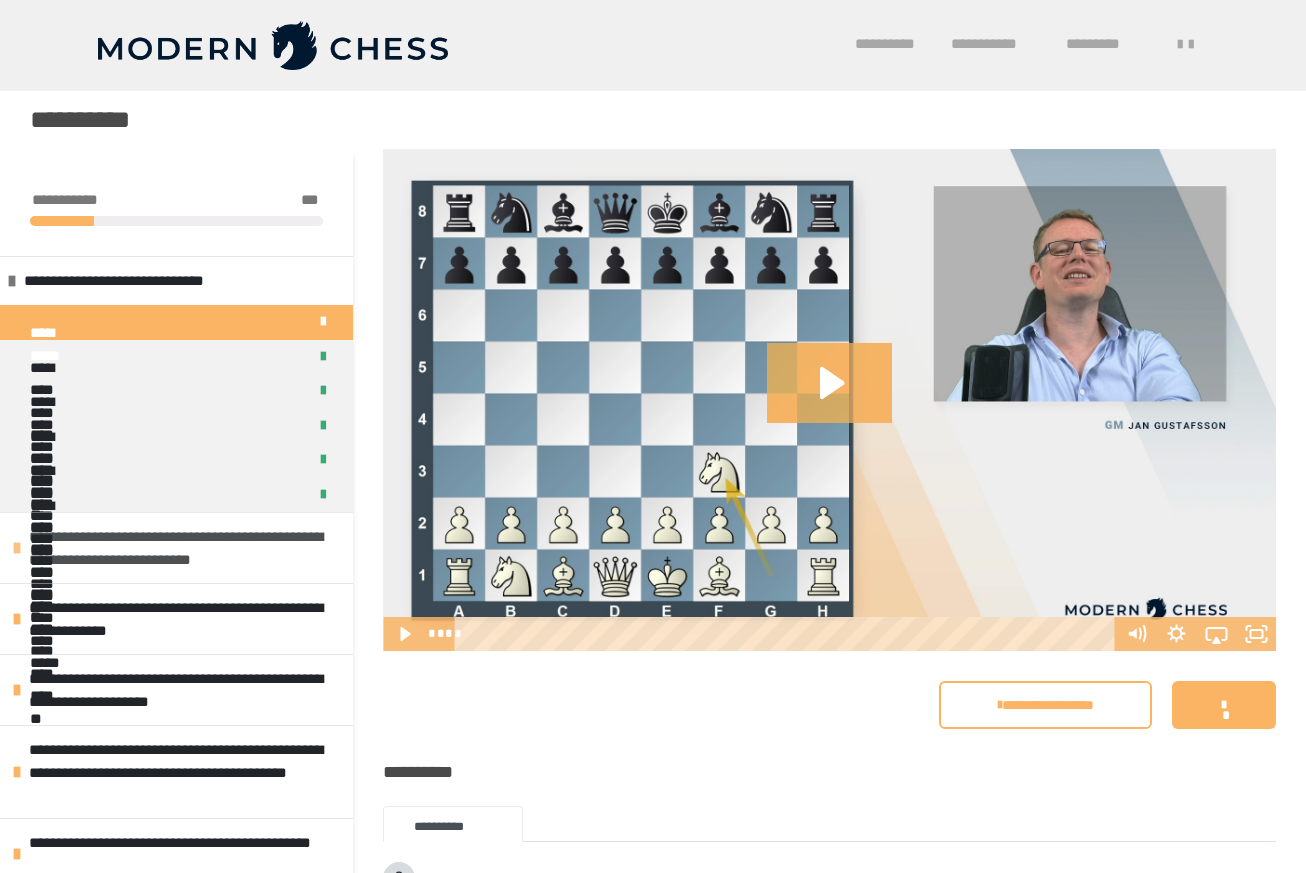 click at bounding box center (17, 548) 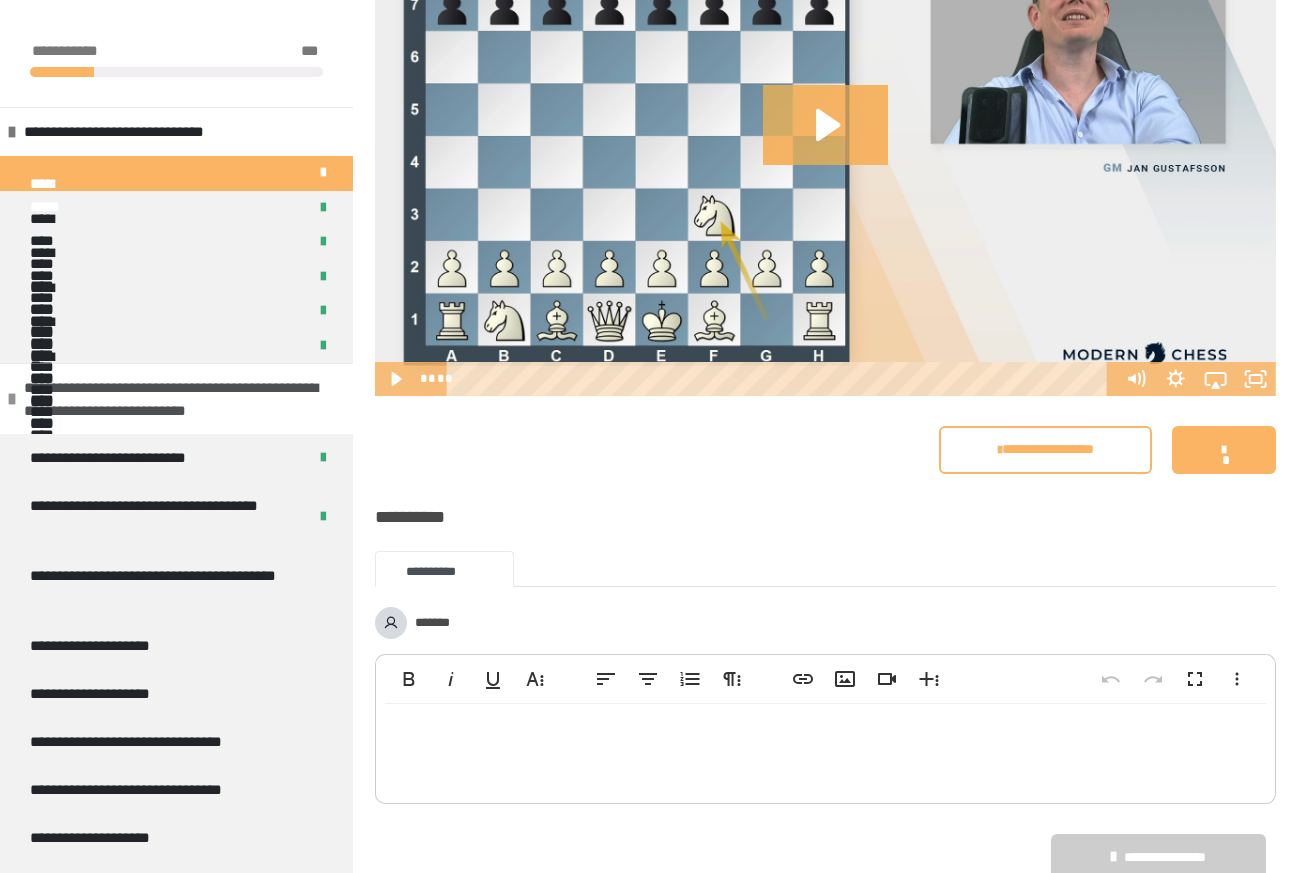 scroll, scrollTop: 277, scrollLeft: 0, axis: vertical 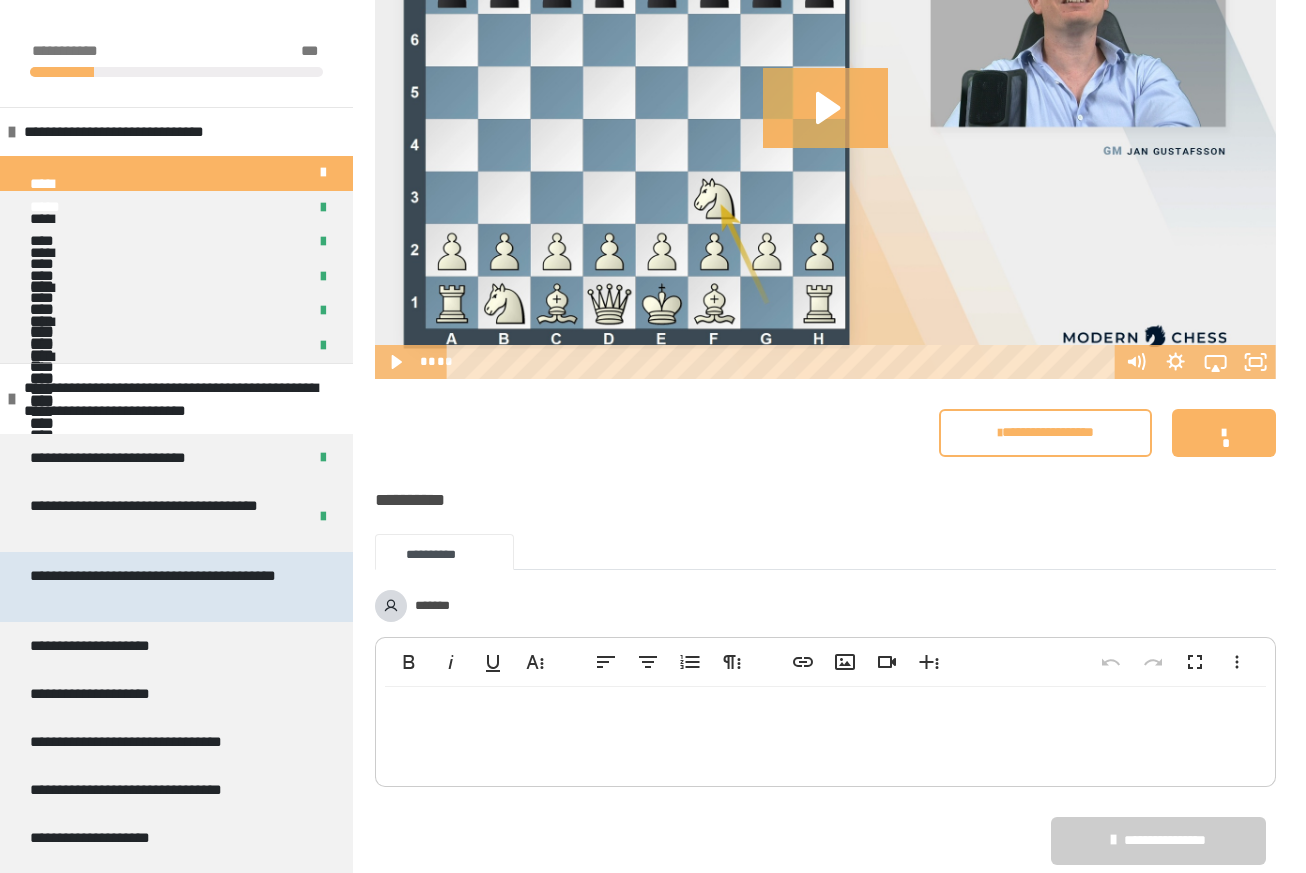 click on "**********" at bounding box center (168, 587) 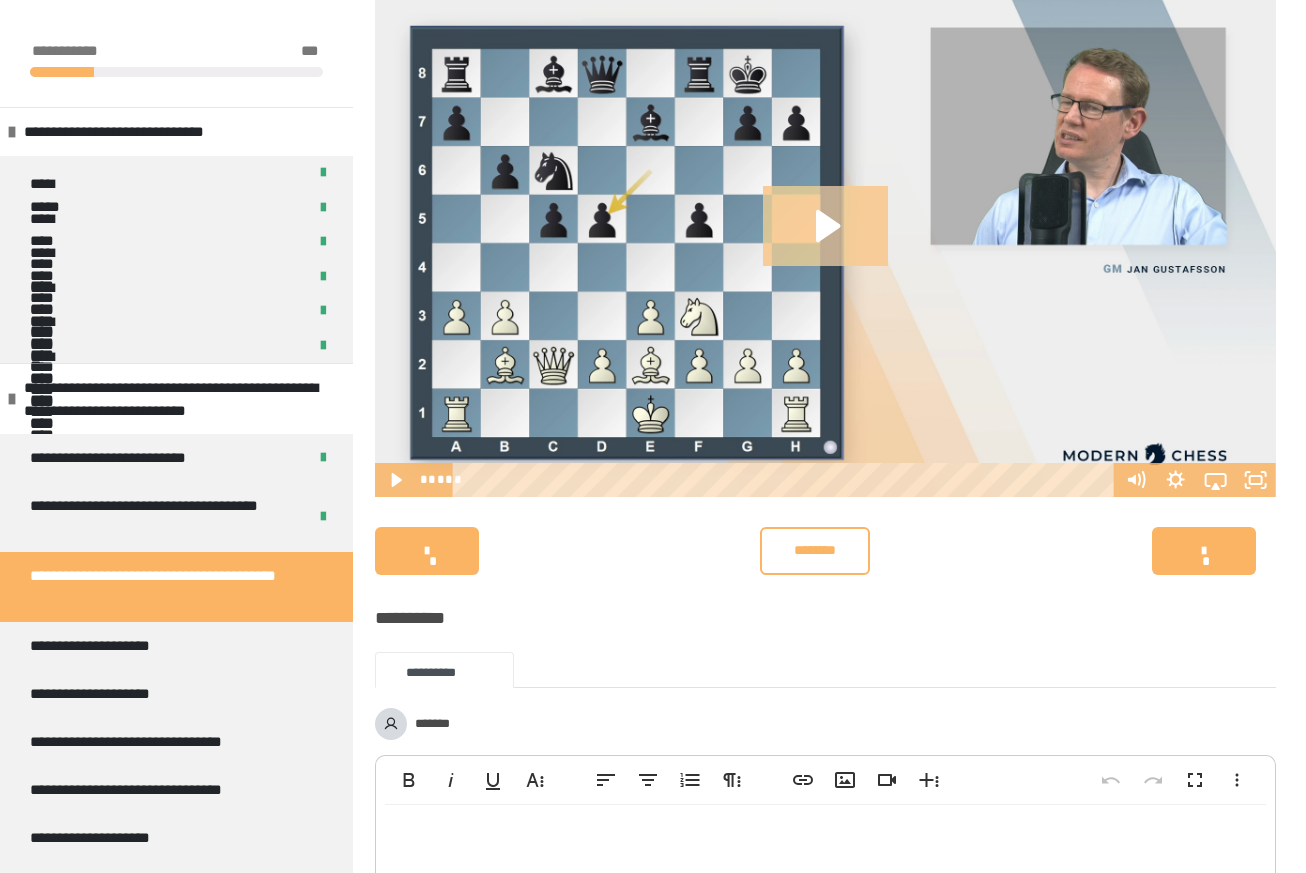 click 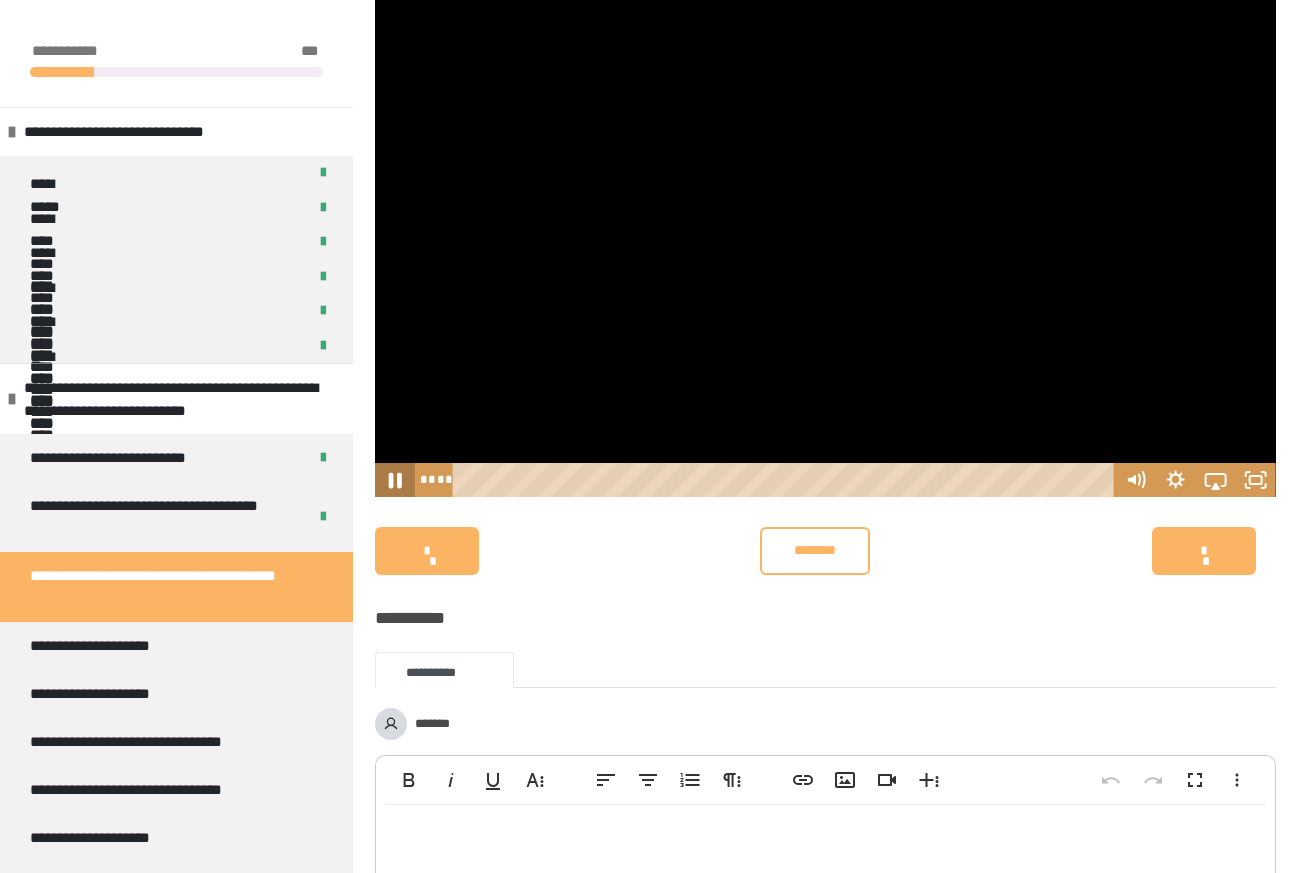 click 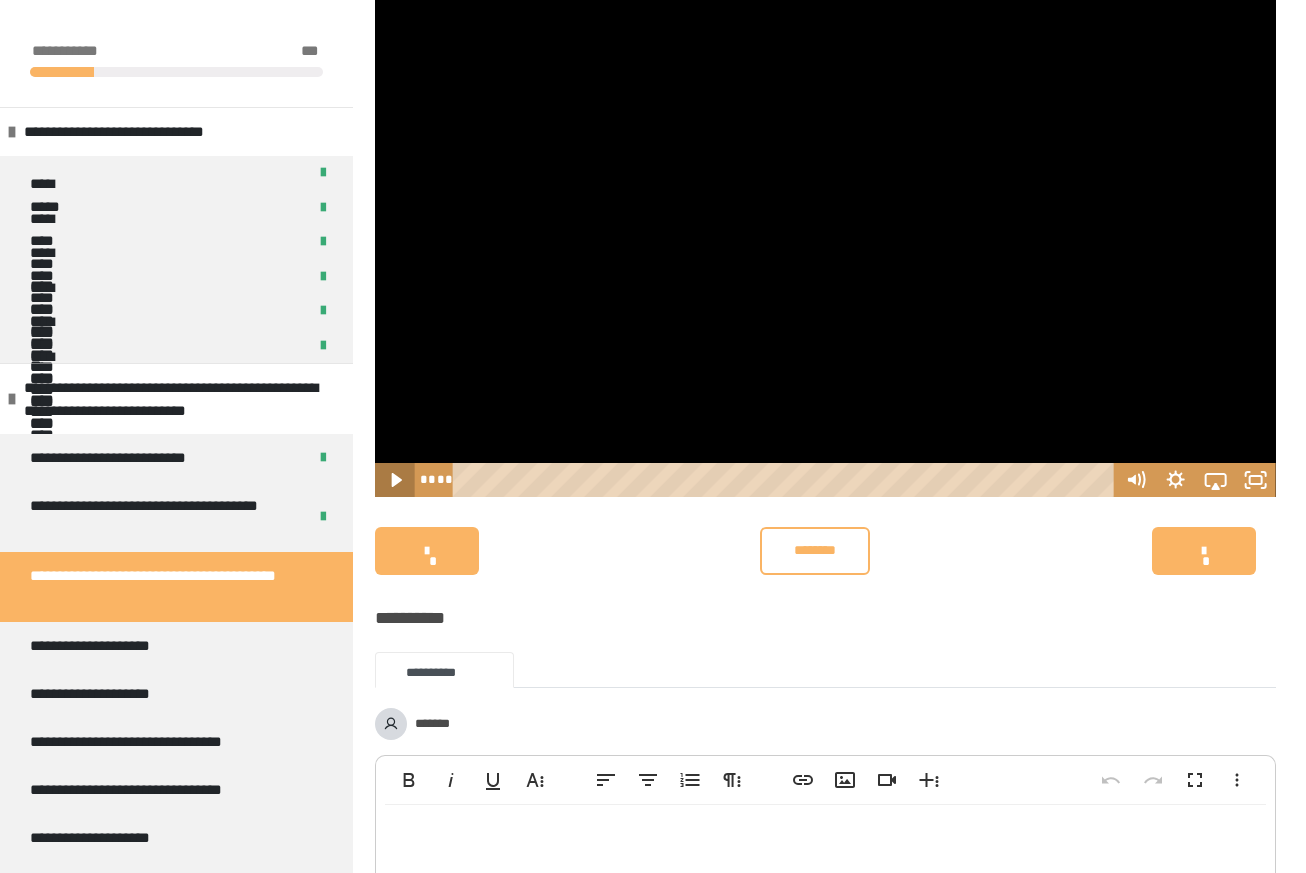 click 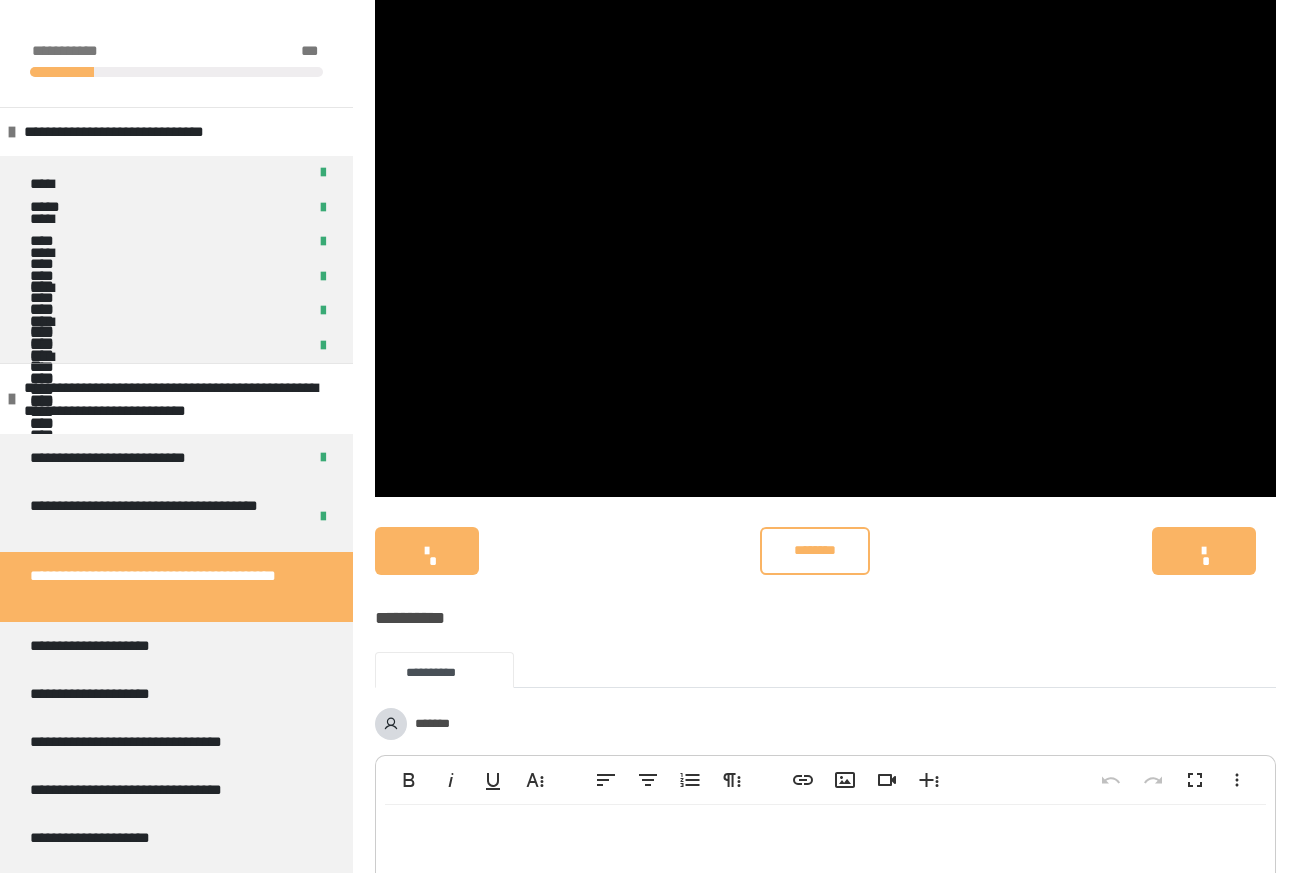 click on "********" at bounding box center [815, 550] 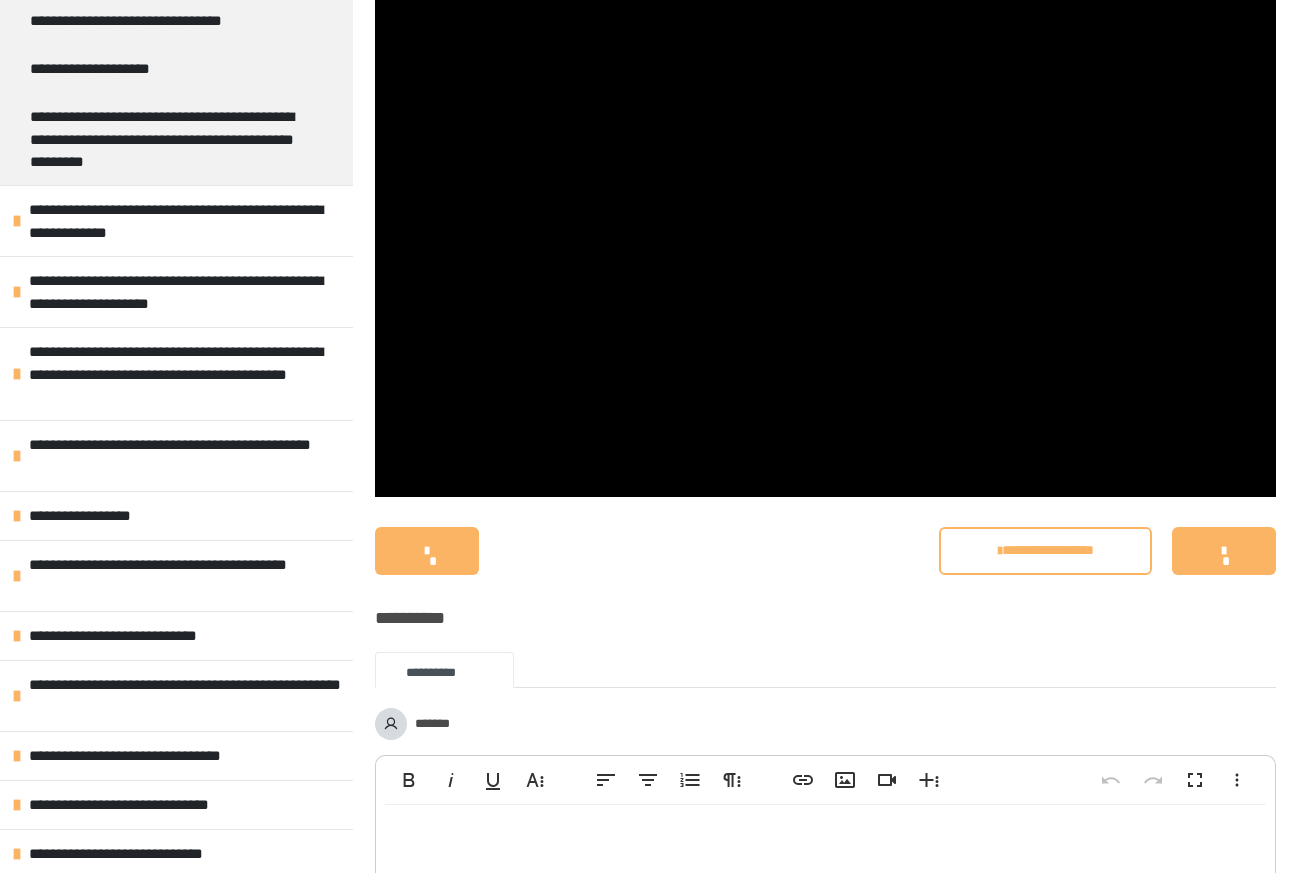 scroll, scrollTop: 916, scrollLeft: 0, axis: vertical 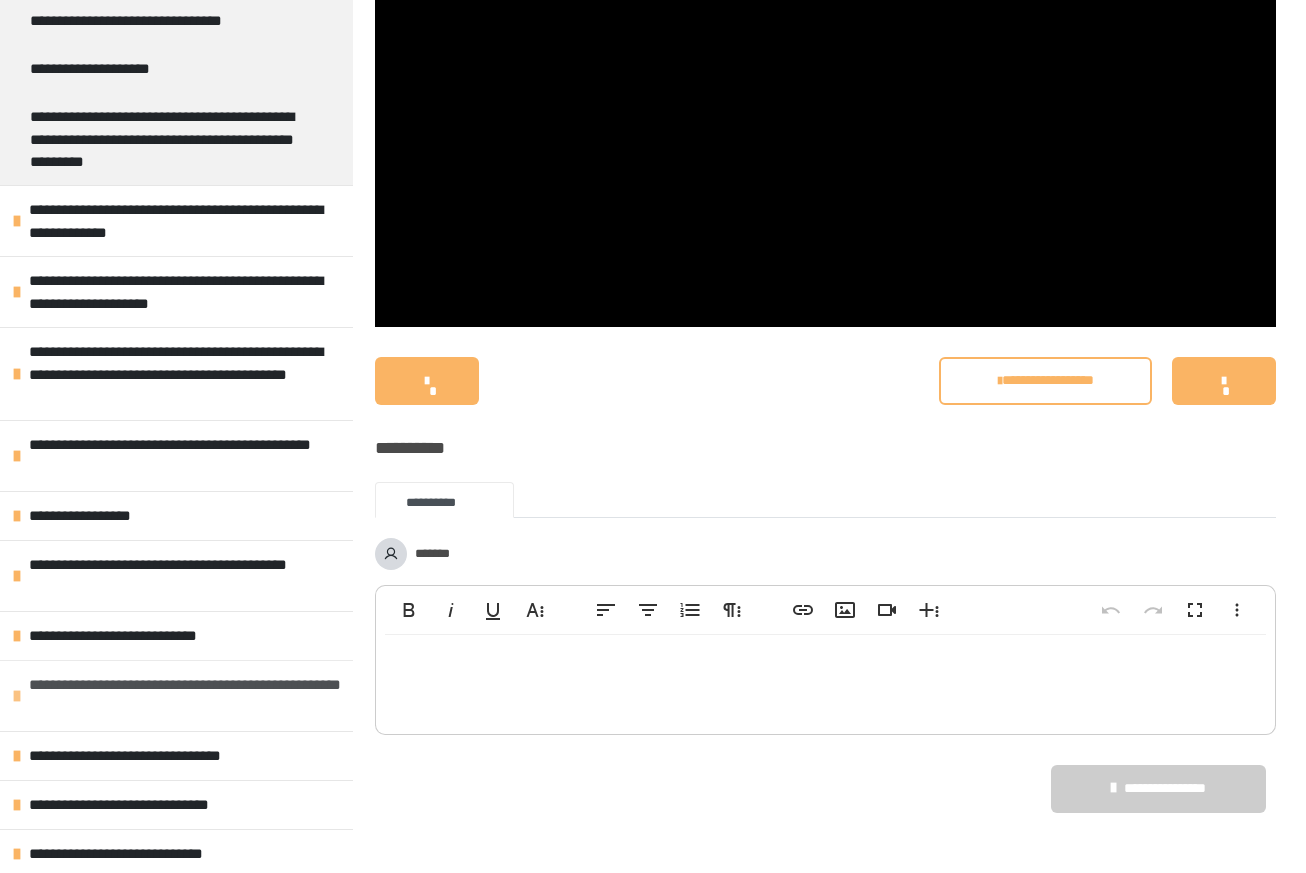 click on "**********" at bounding box center [176, 695] 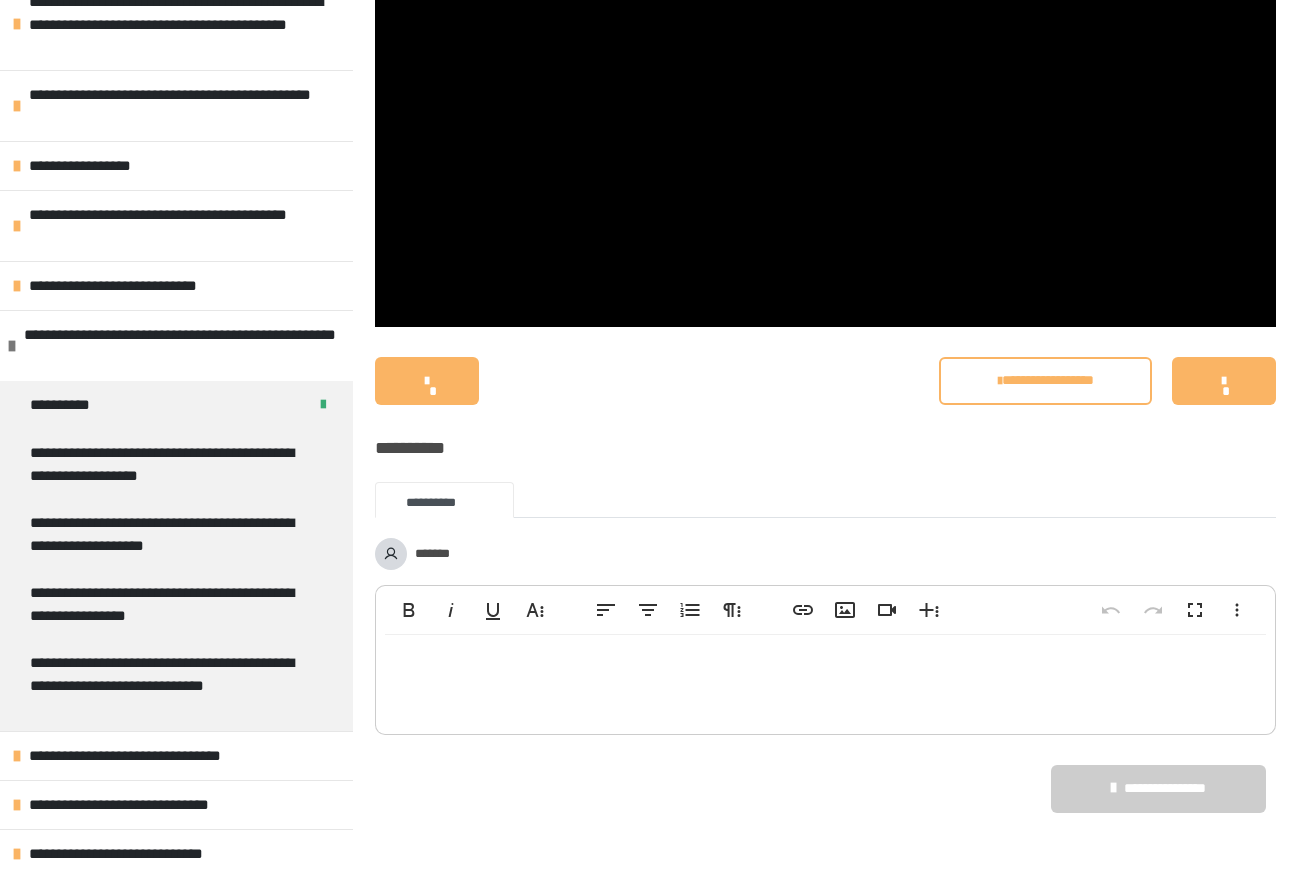 scroll, scrollTop: 1266, scrollLeft: 0, axis: vertical 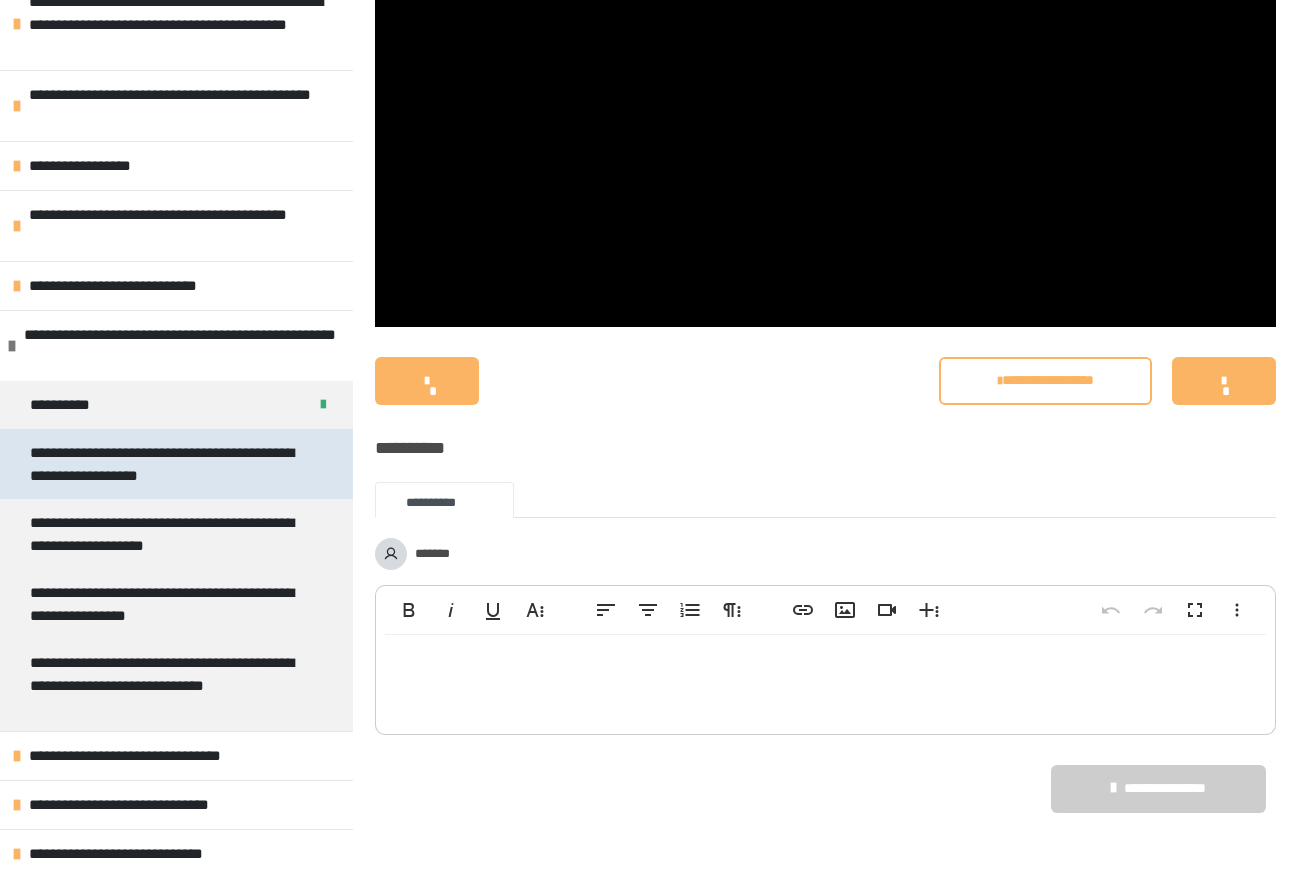 click on "**********" at bounding box center (168, 464) 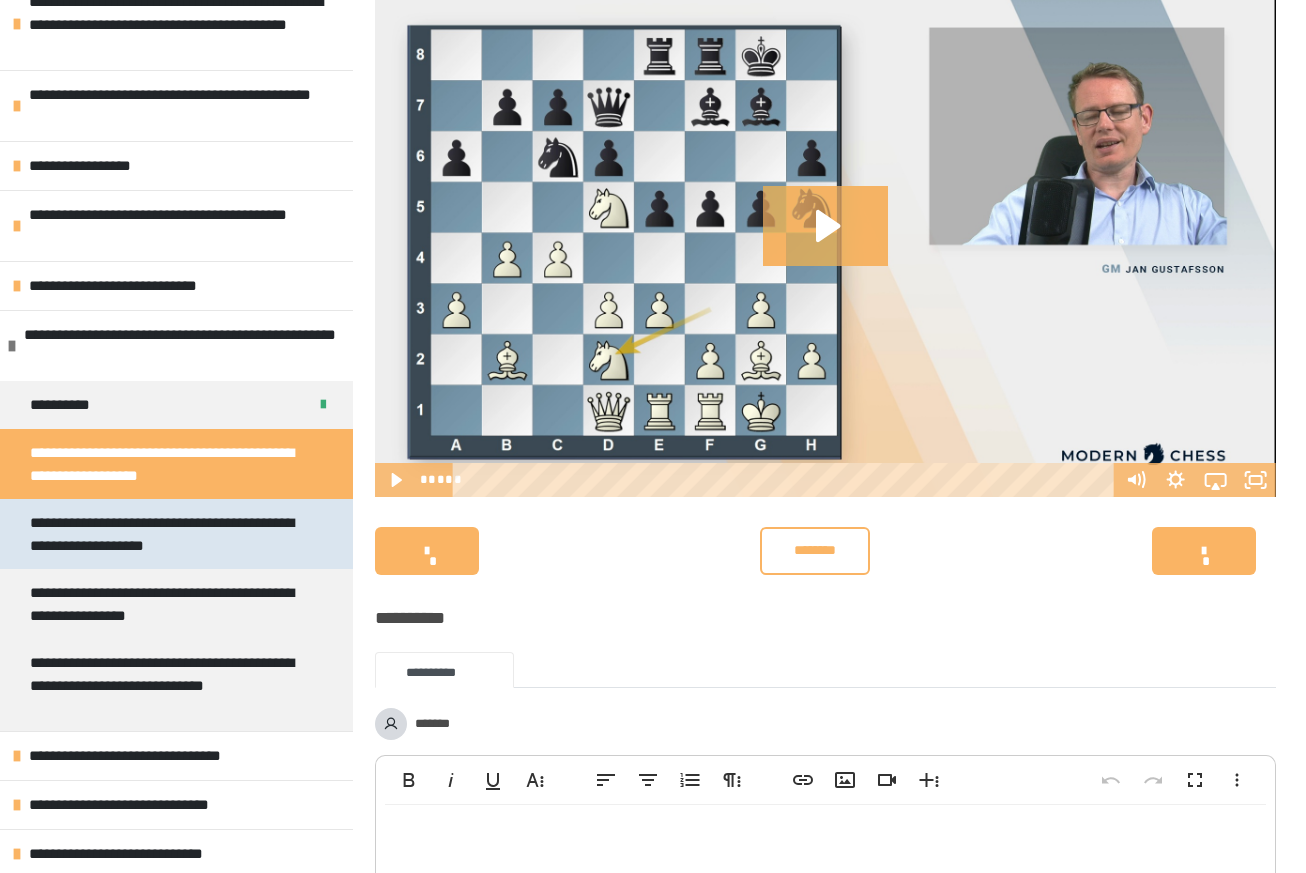 click on "**********" at bounding box center [168, 534] 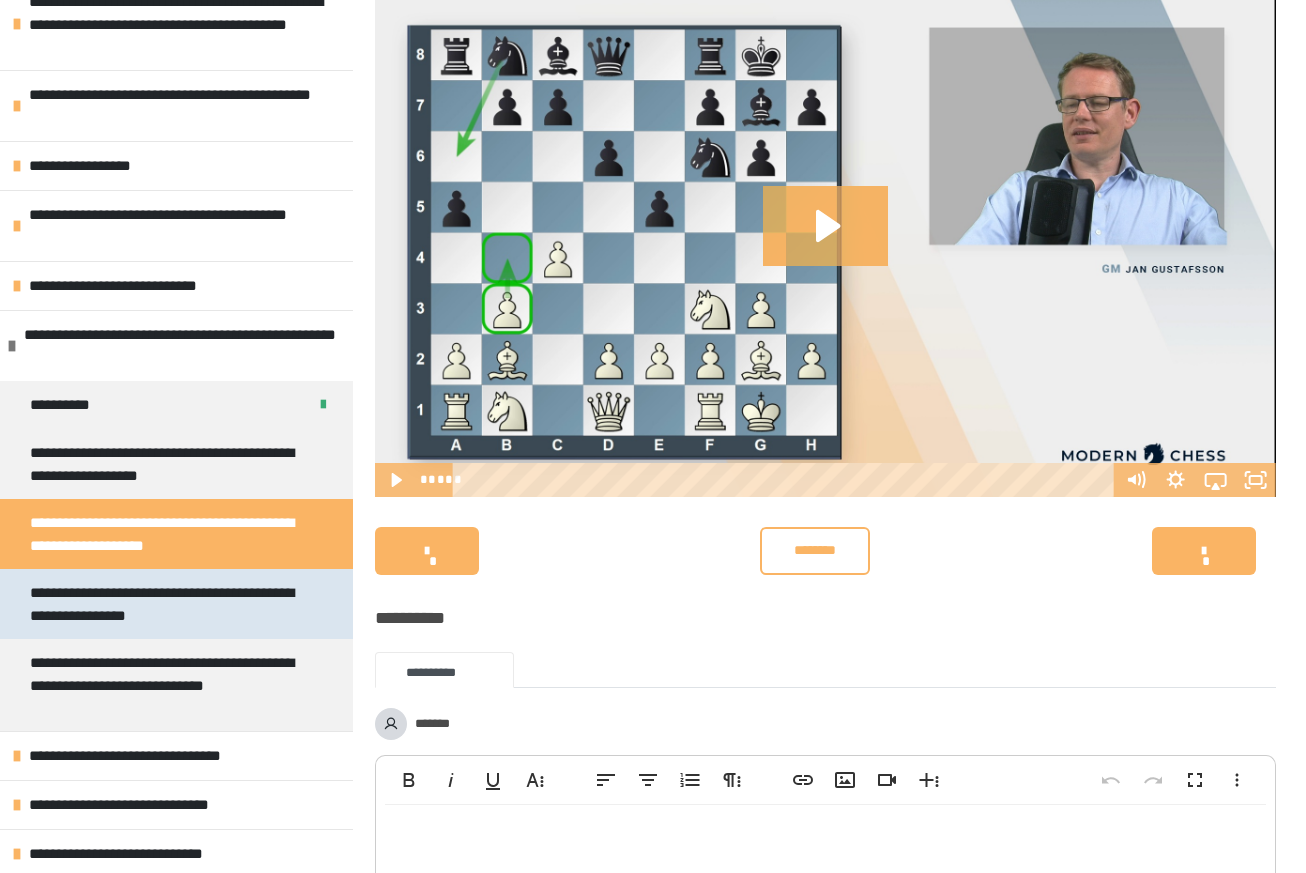 click on "**********" at bounding box center (168, 604) 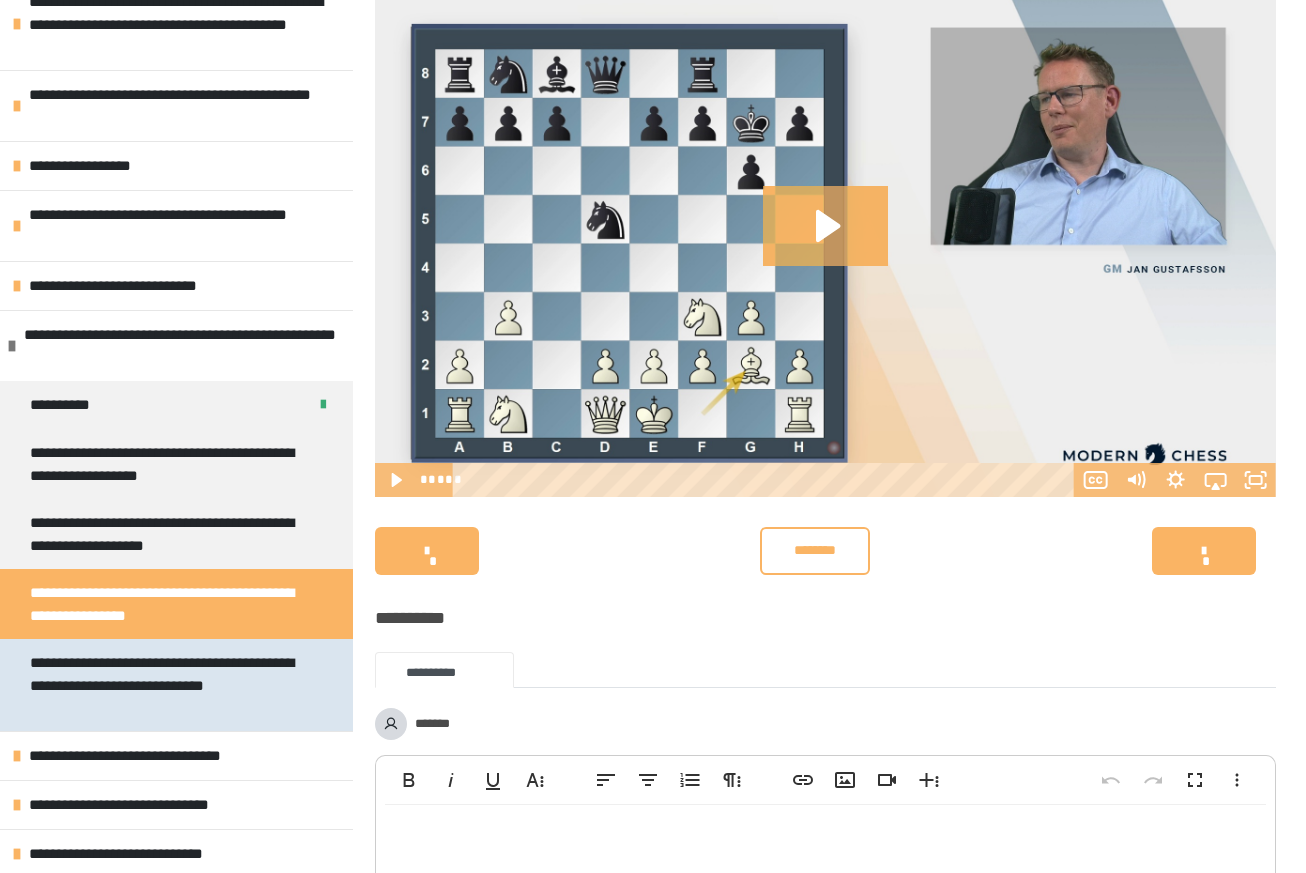 click on "**********" at bounding box center [168, 685] 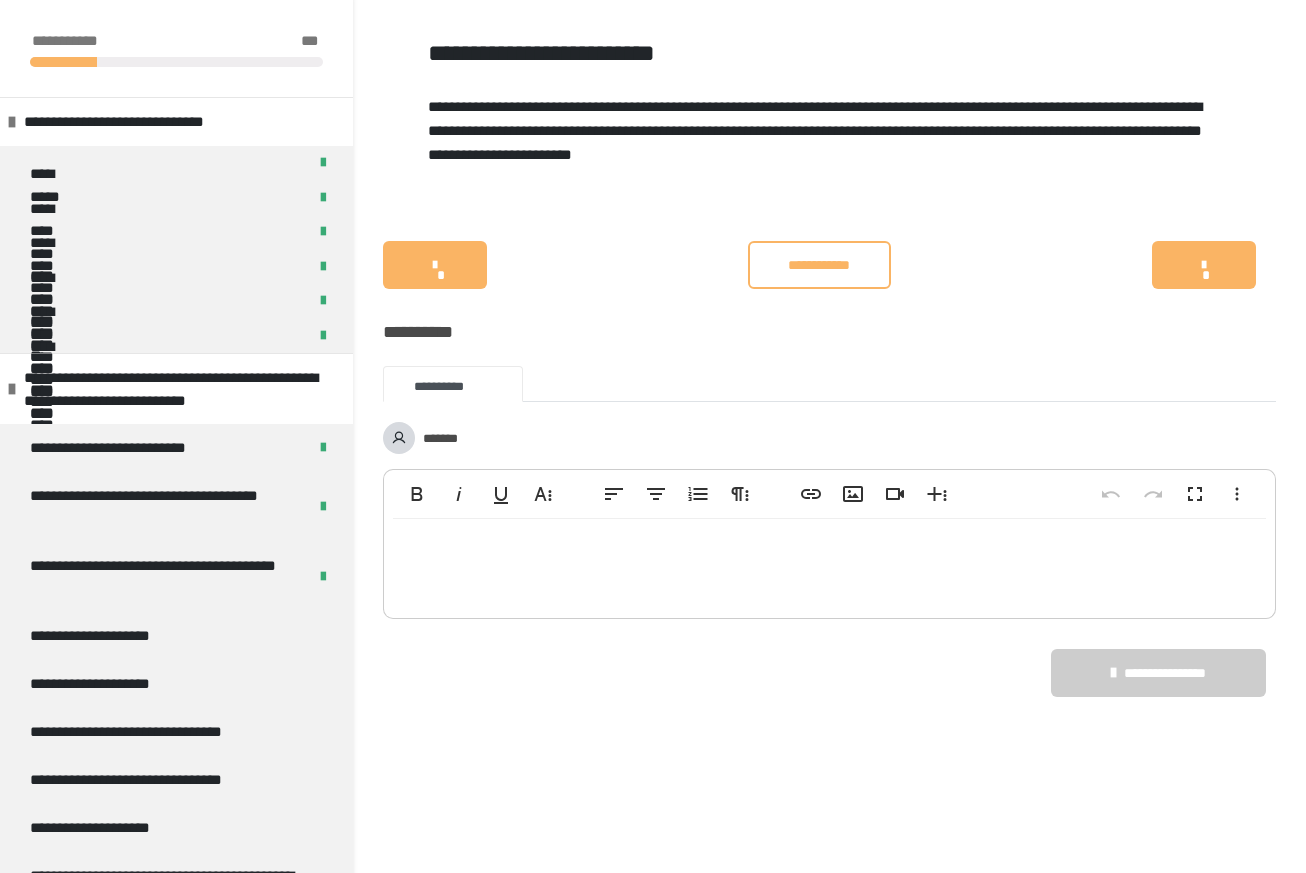 scroll, scrollTop: 26, scrollLeft: 0, axis: vertical 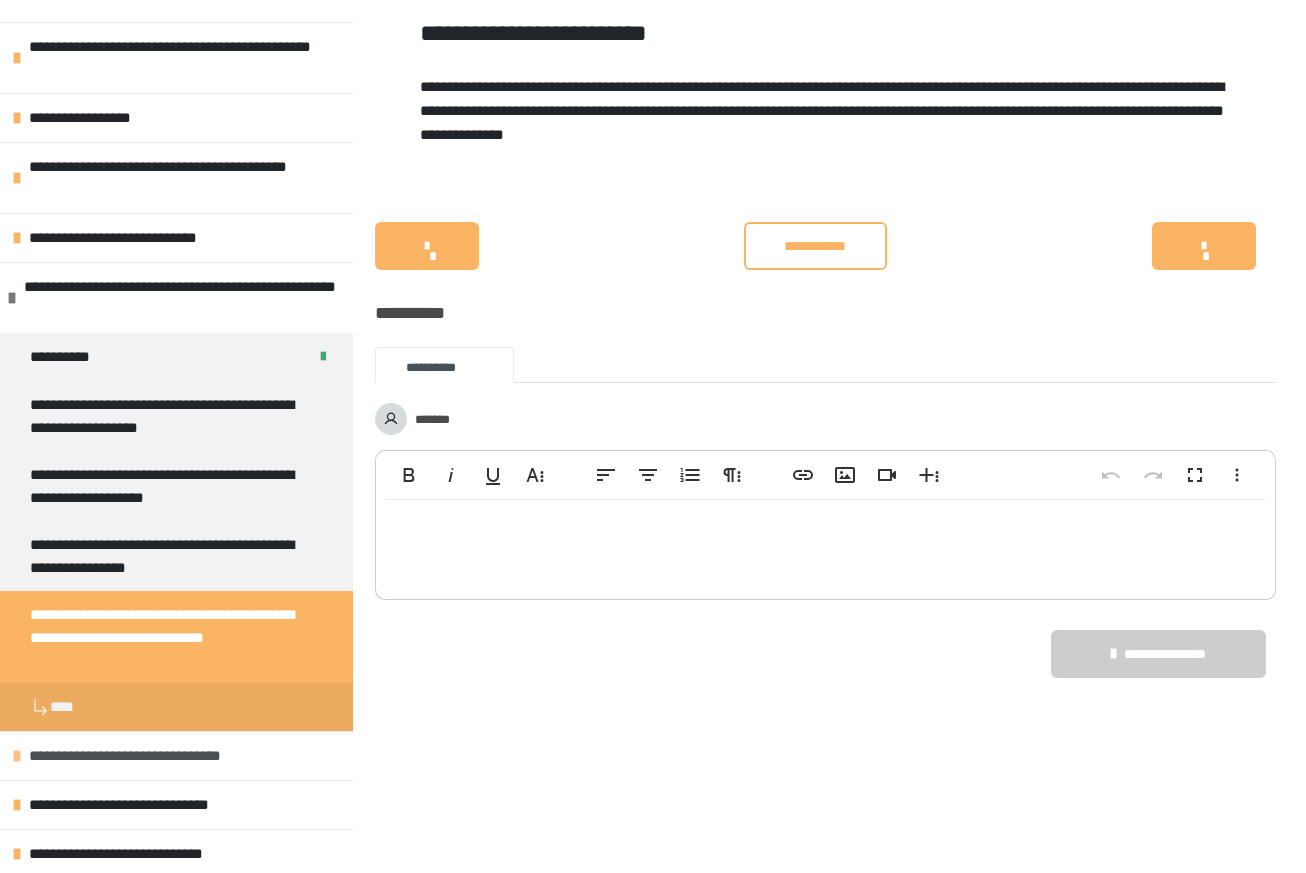 click on "**********" at bounding box center [151, 756] 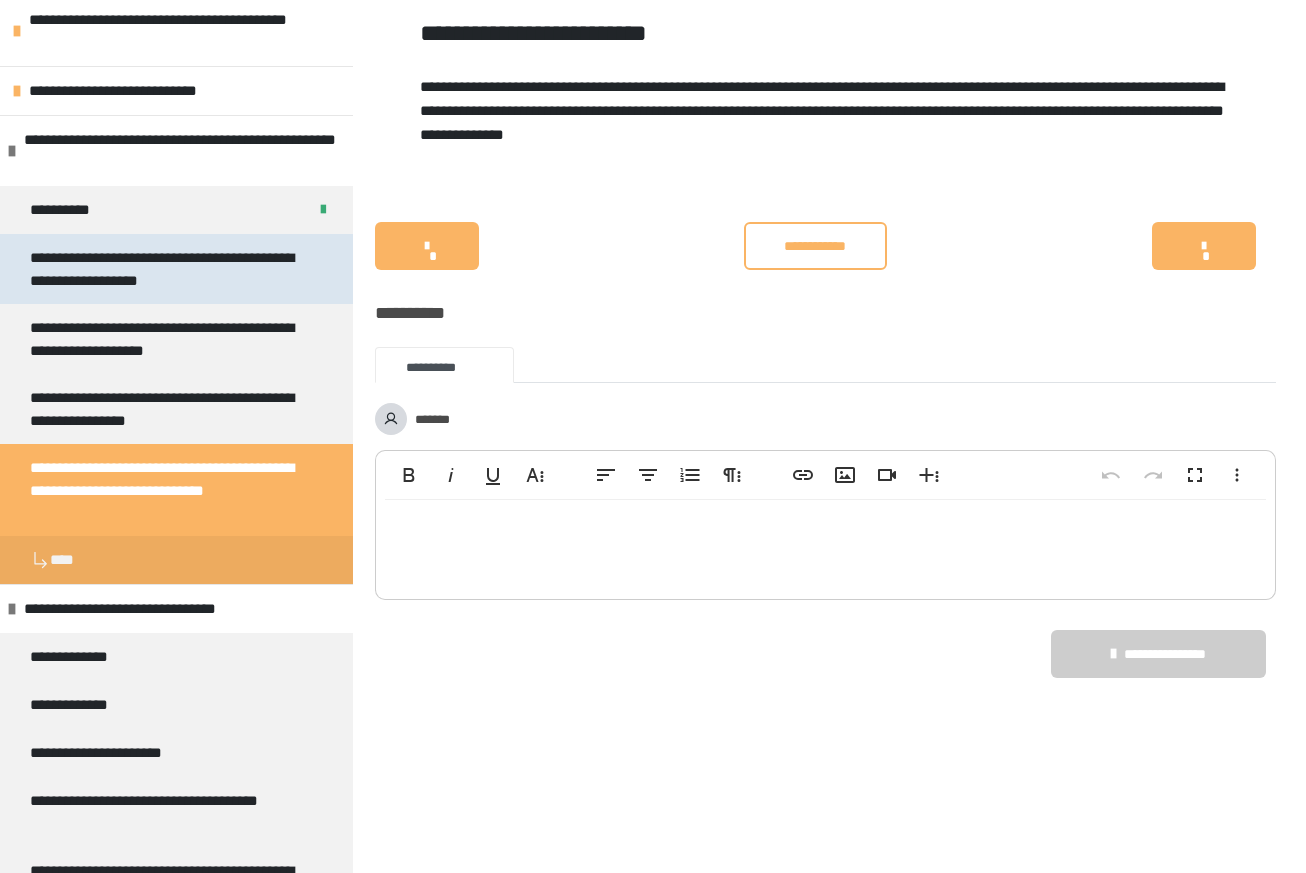 click on "**********" at bounding box center [168, 269] 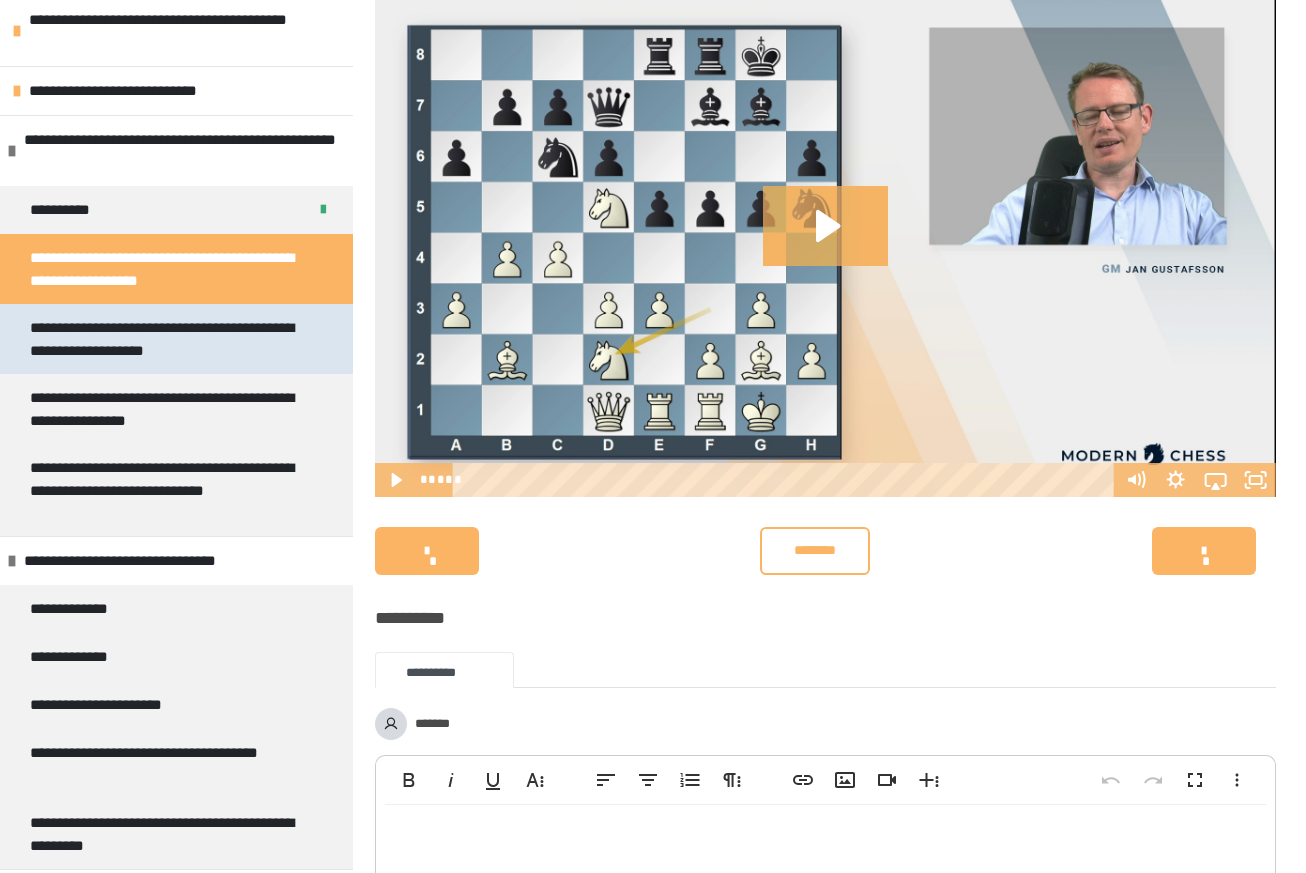 click on "**********" at bounding box center (168, 339) 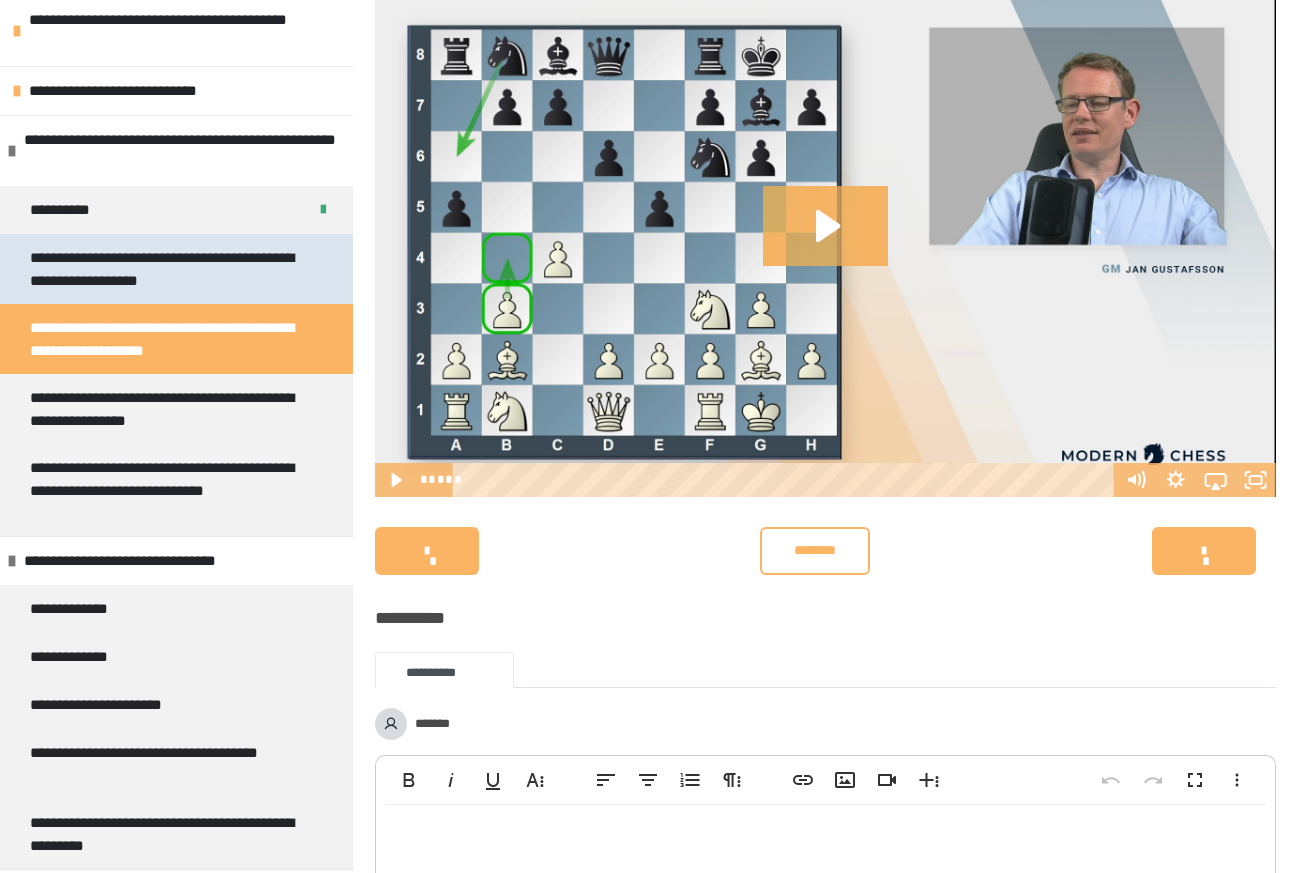 click on "**********" at bounding box center [168, 269] 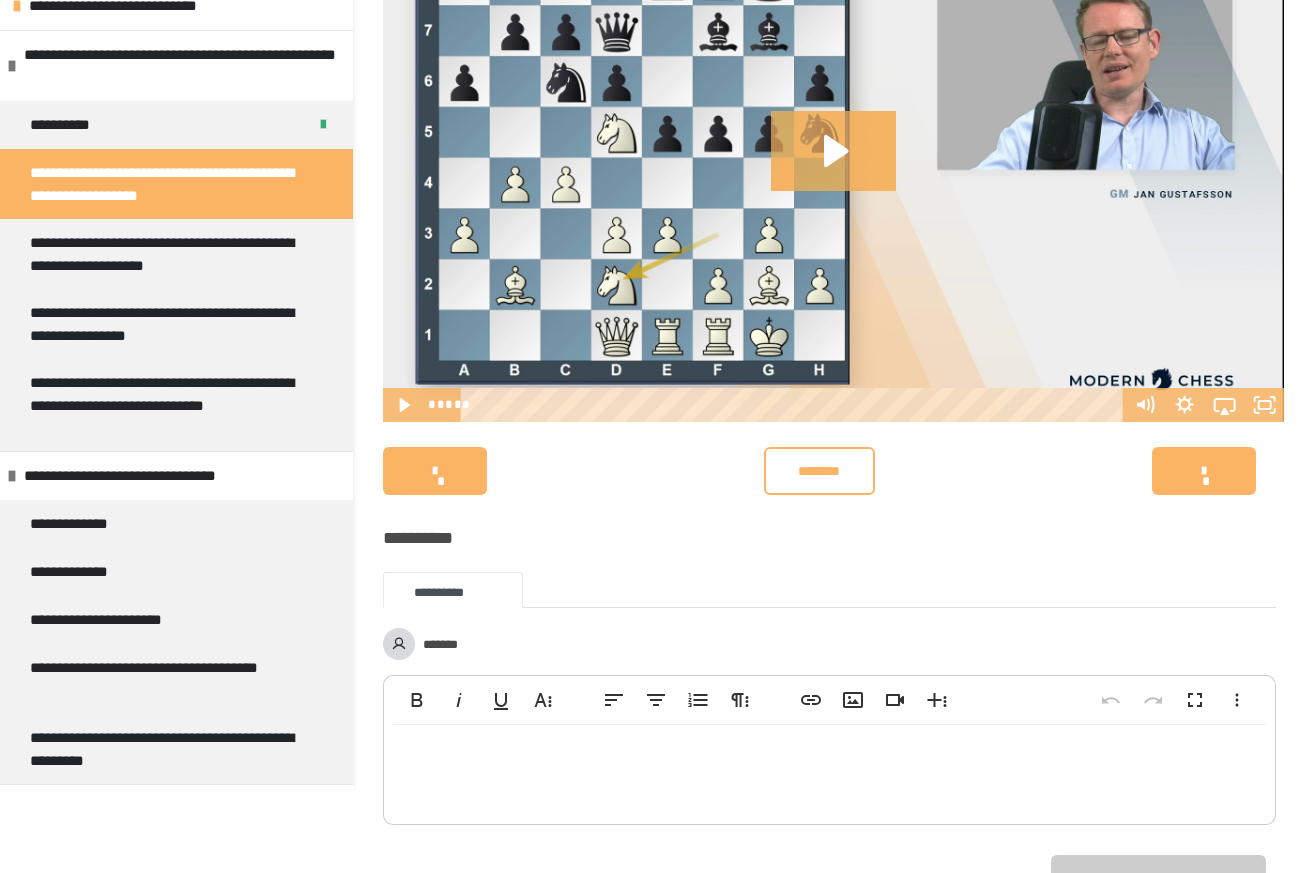 scroll, scrollTop: -8, scrollLeft: 0, axis: vertical 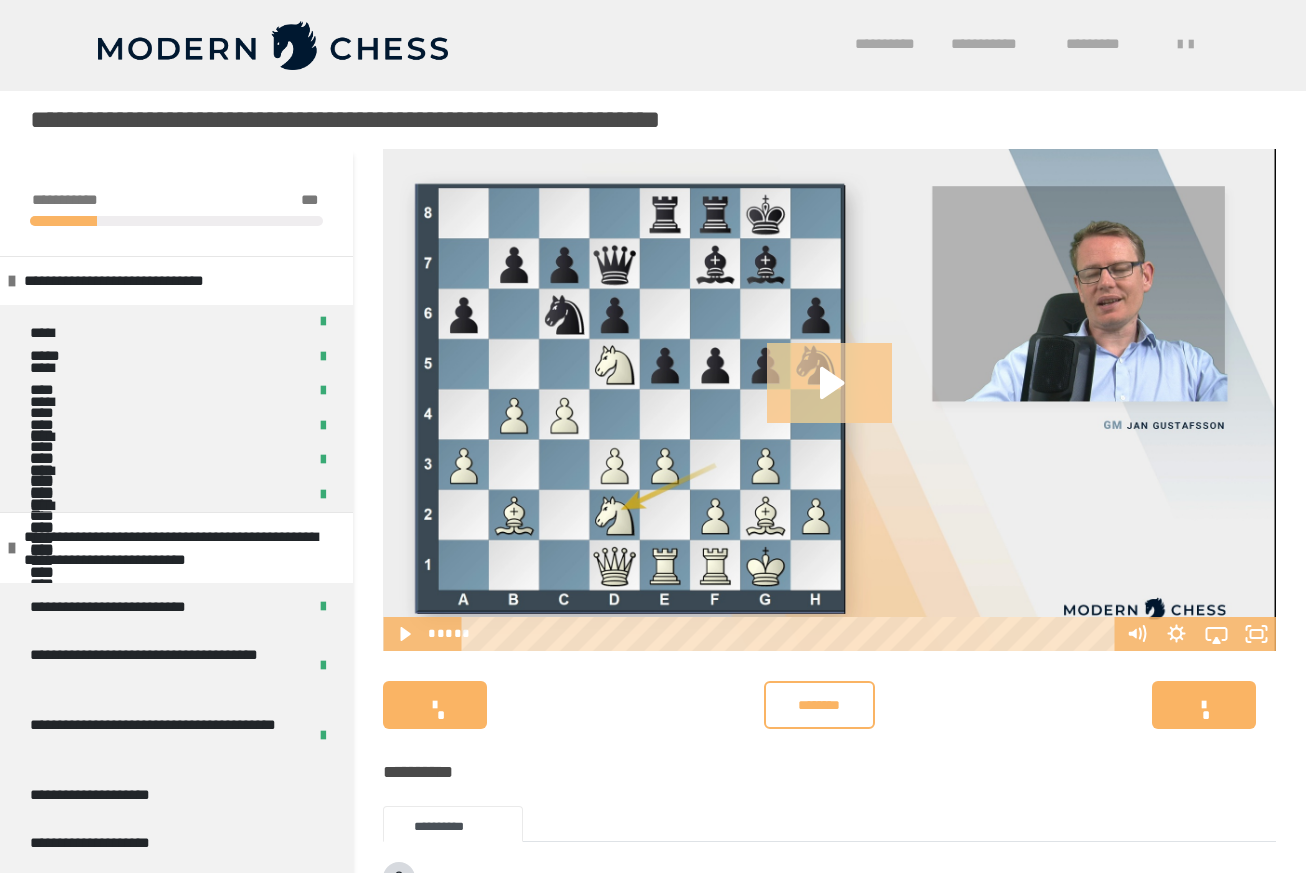 click 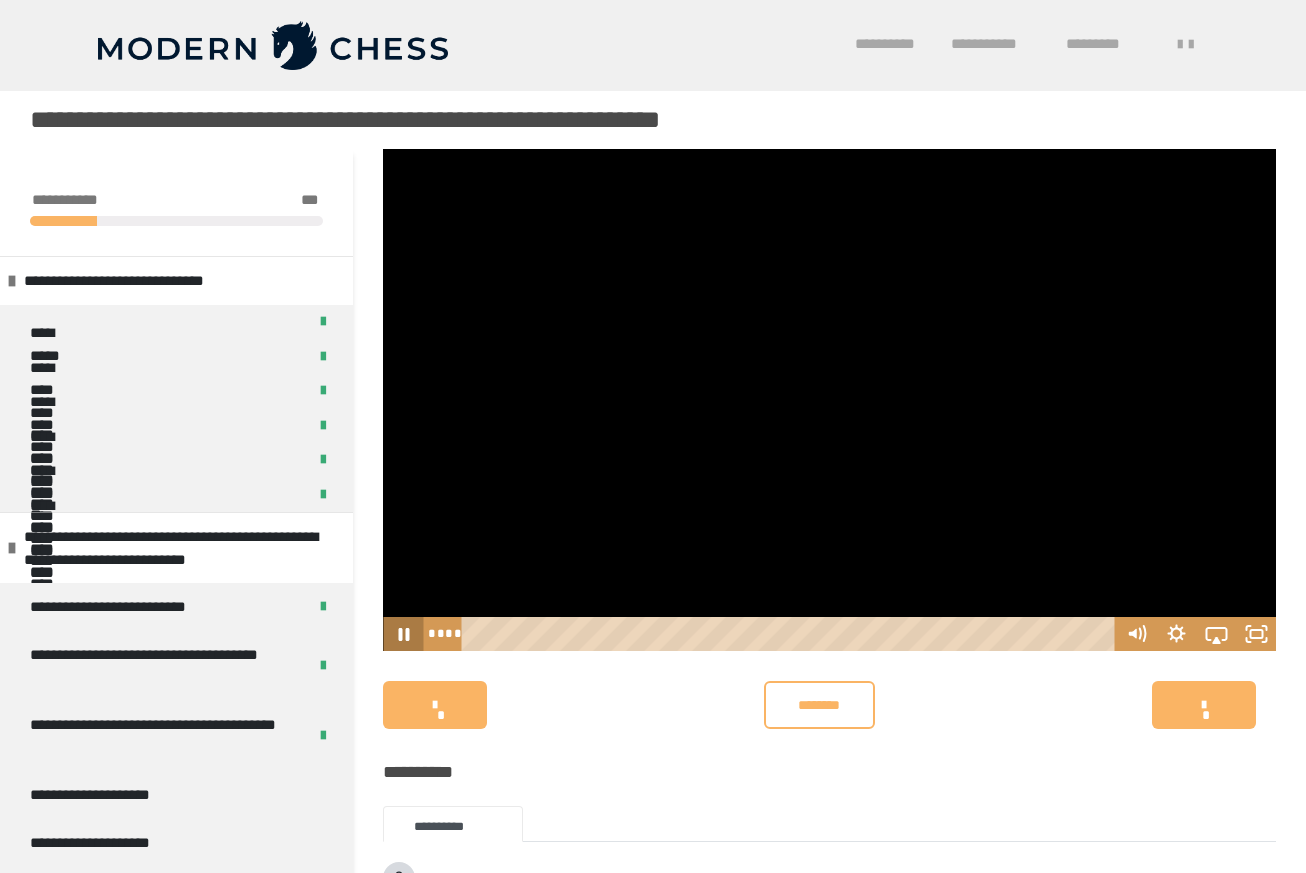 click 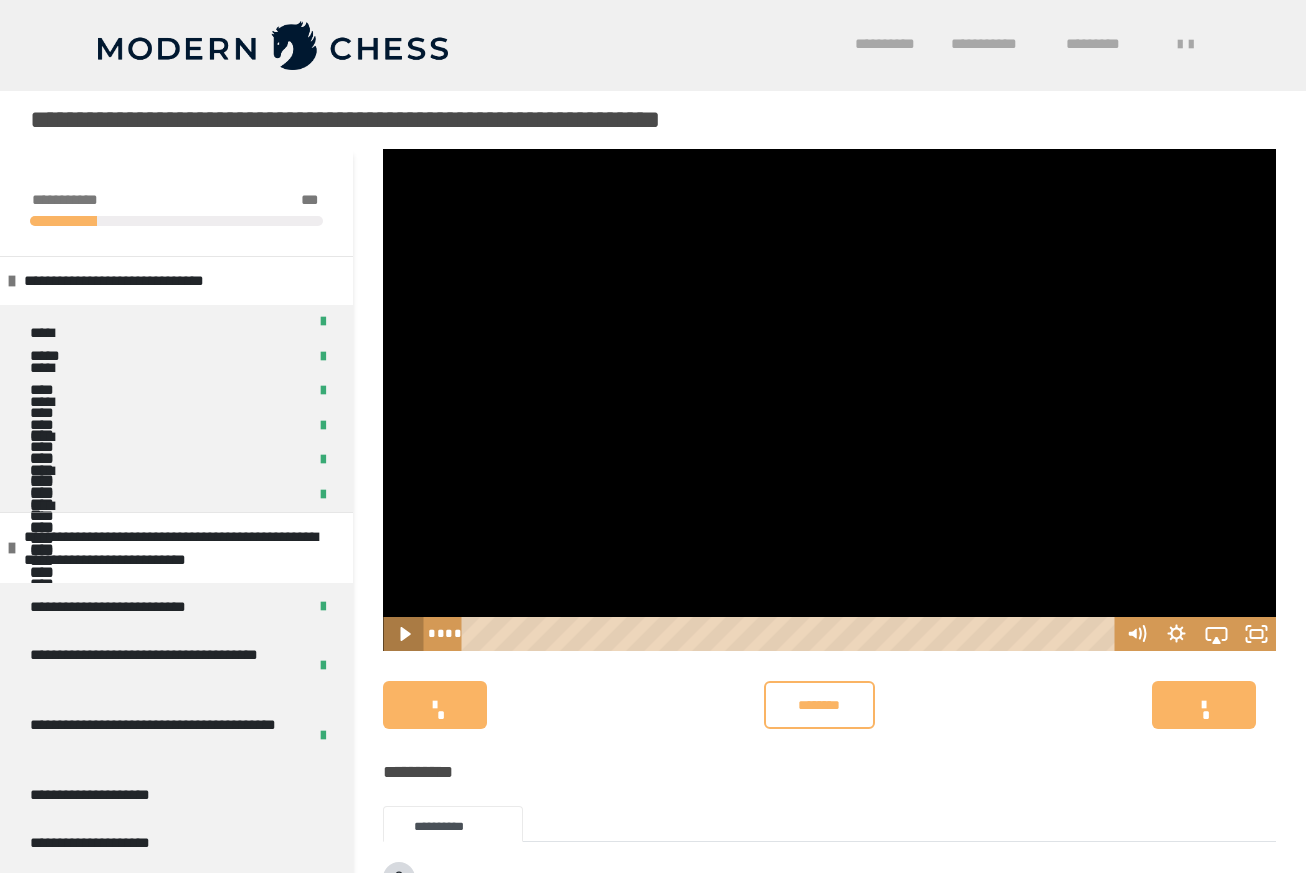click 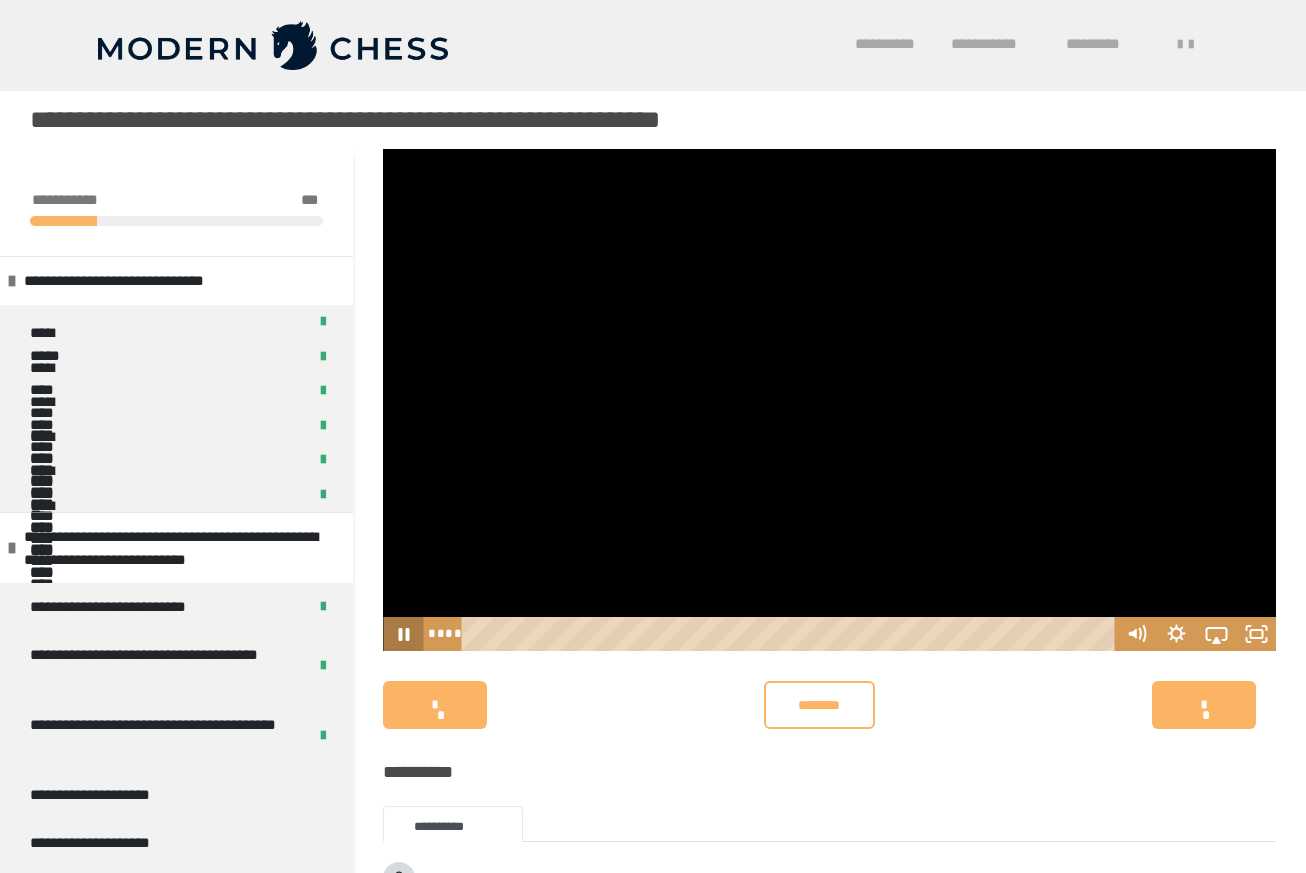 click 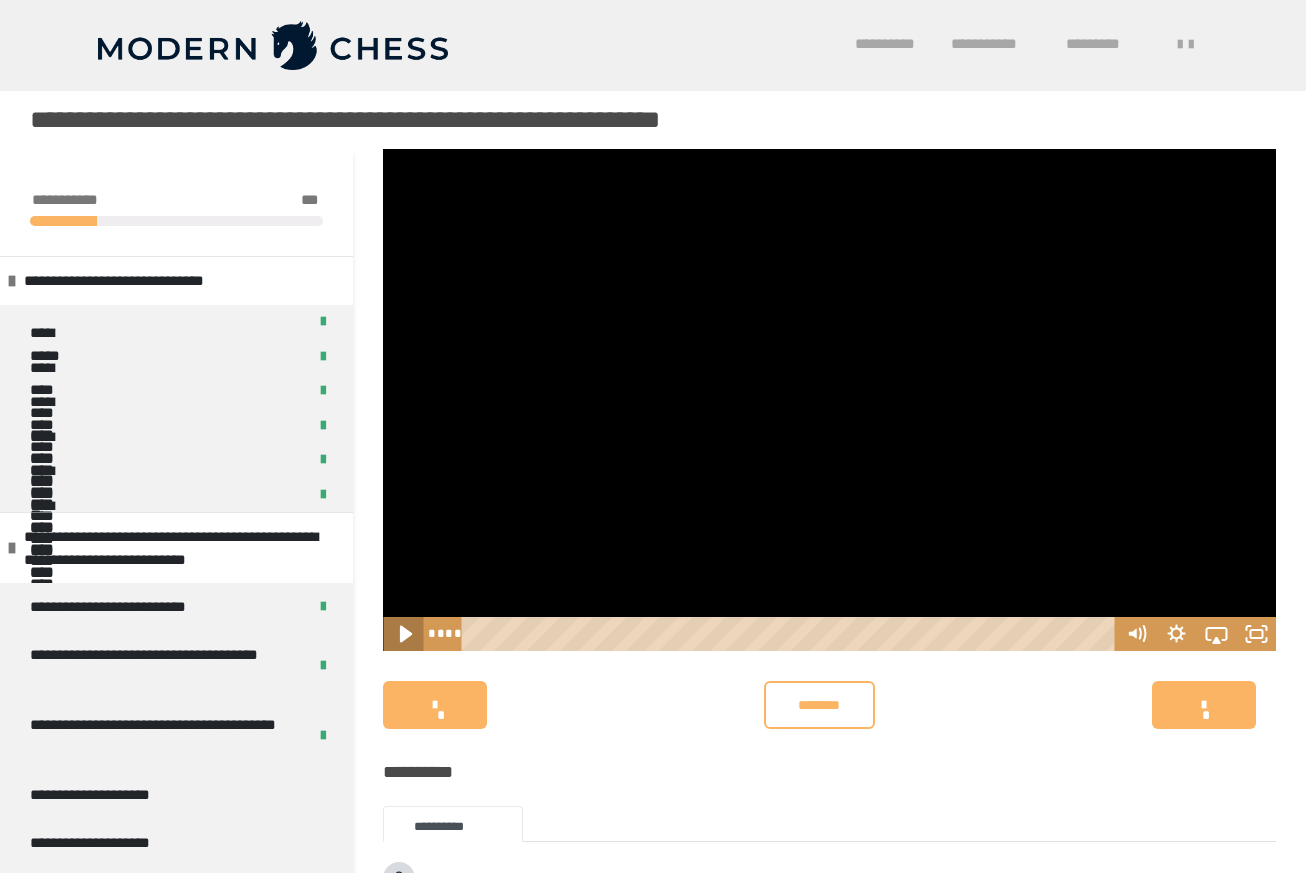 click 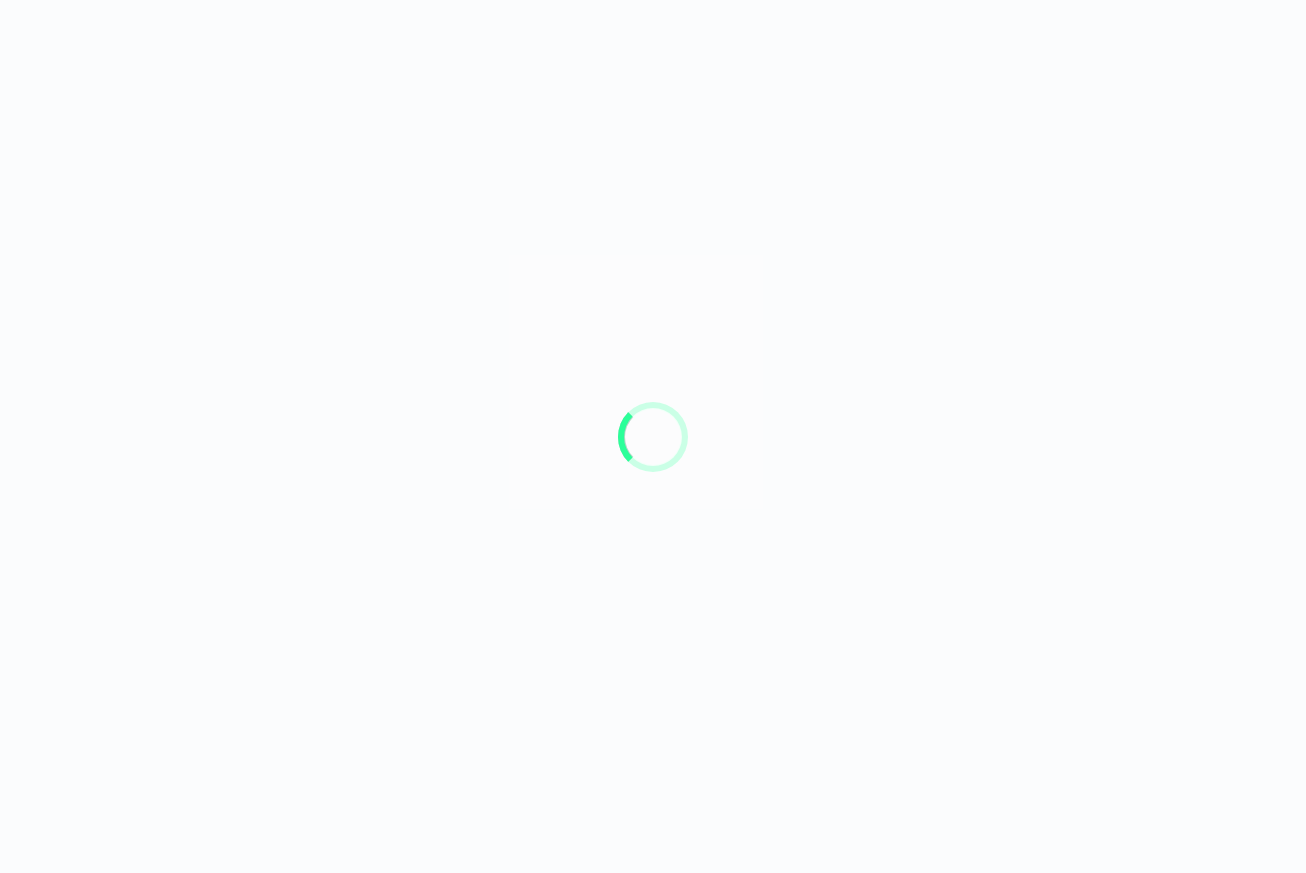 scroll, scrollTop: 0, scrollLeft: 0, axis: both 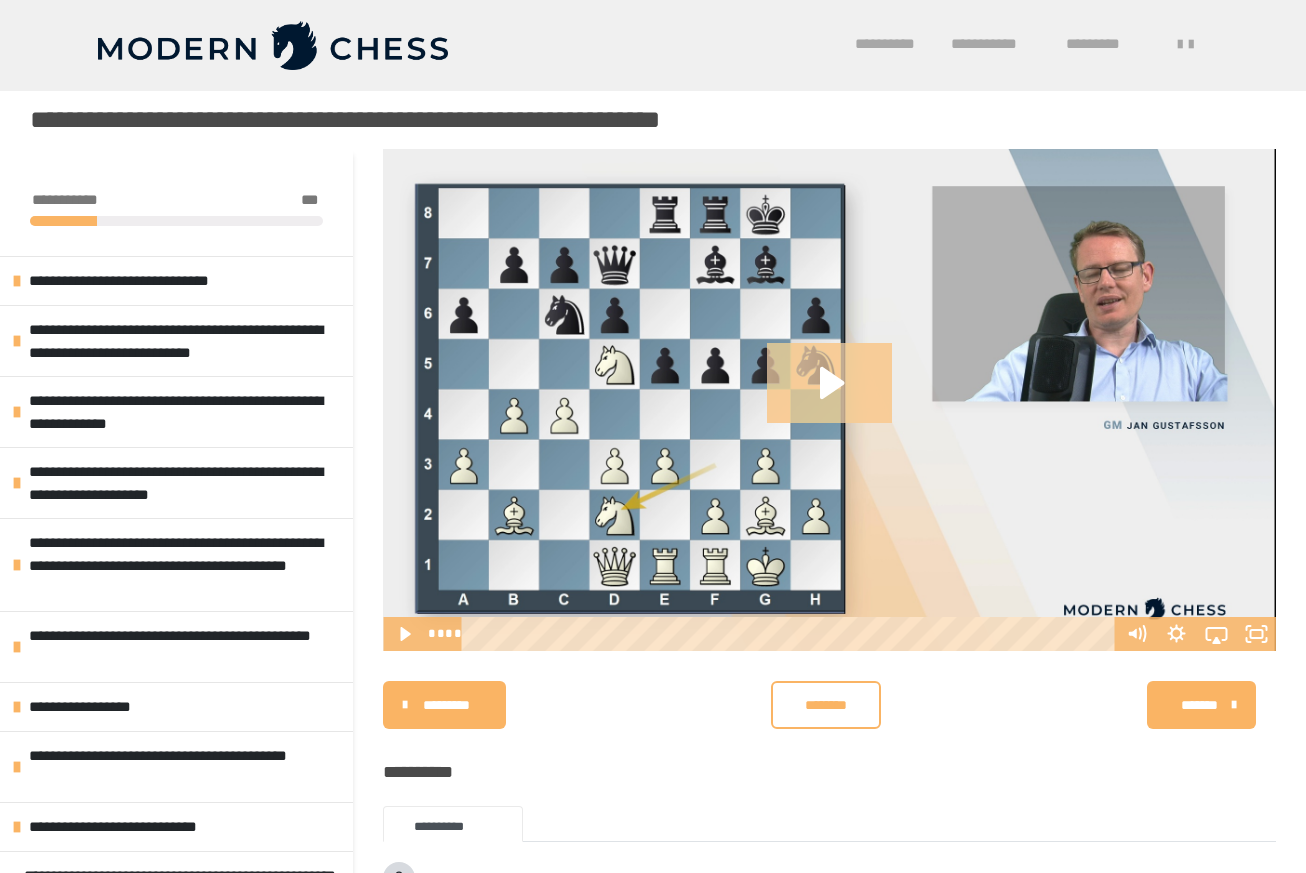 click 